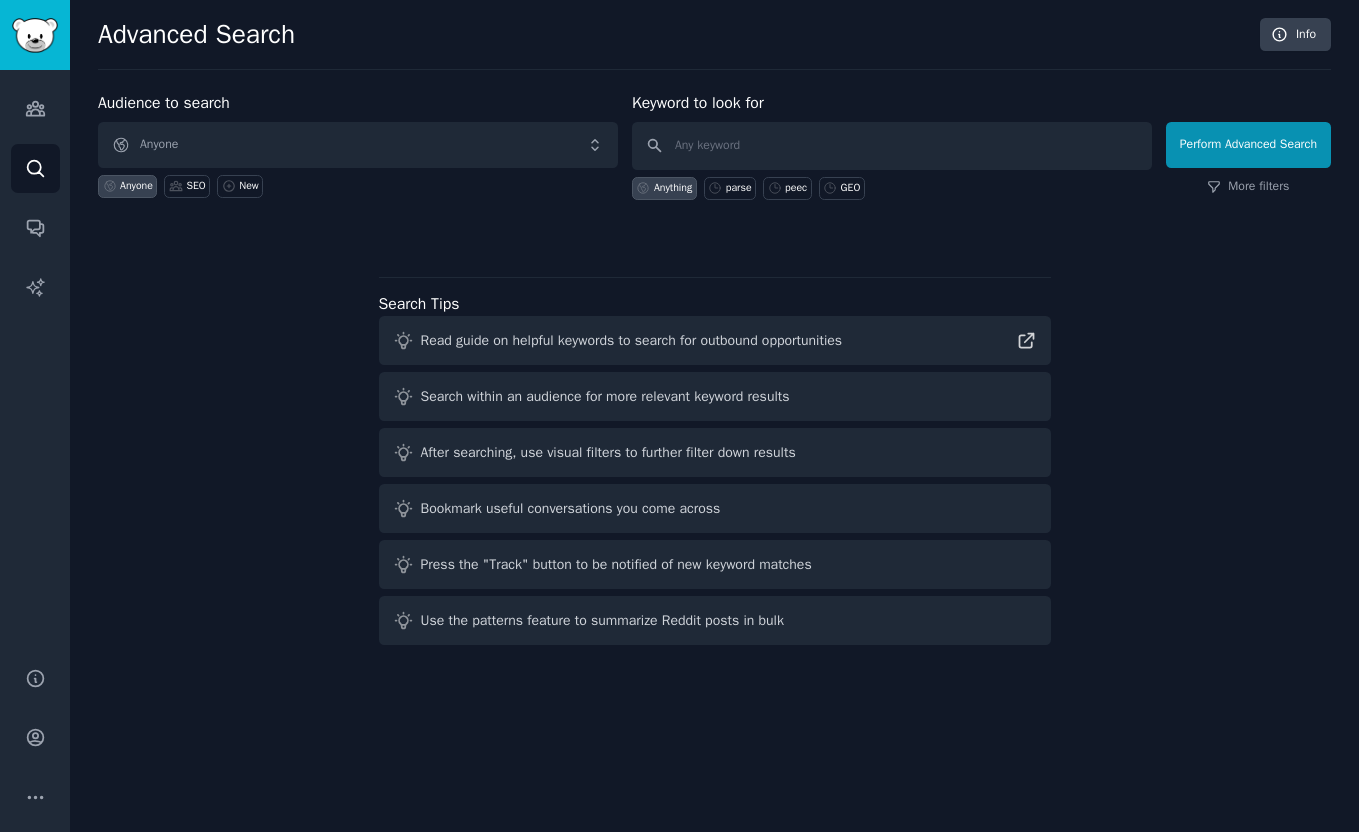 scroll, scrollTop: 0, scrollLeft: 0, axis: both 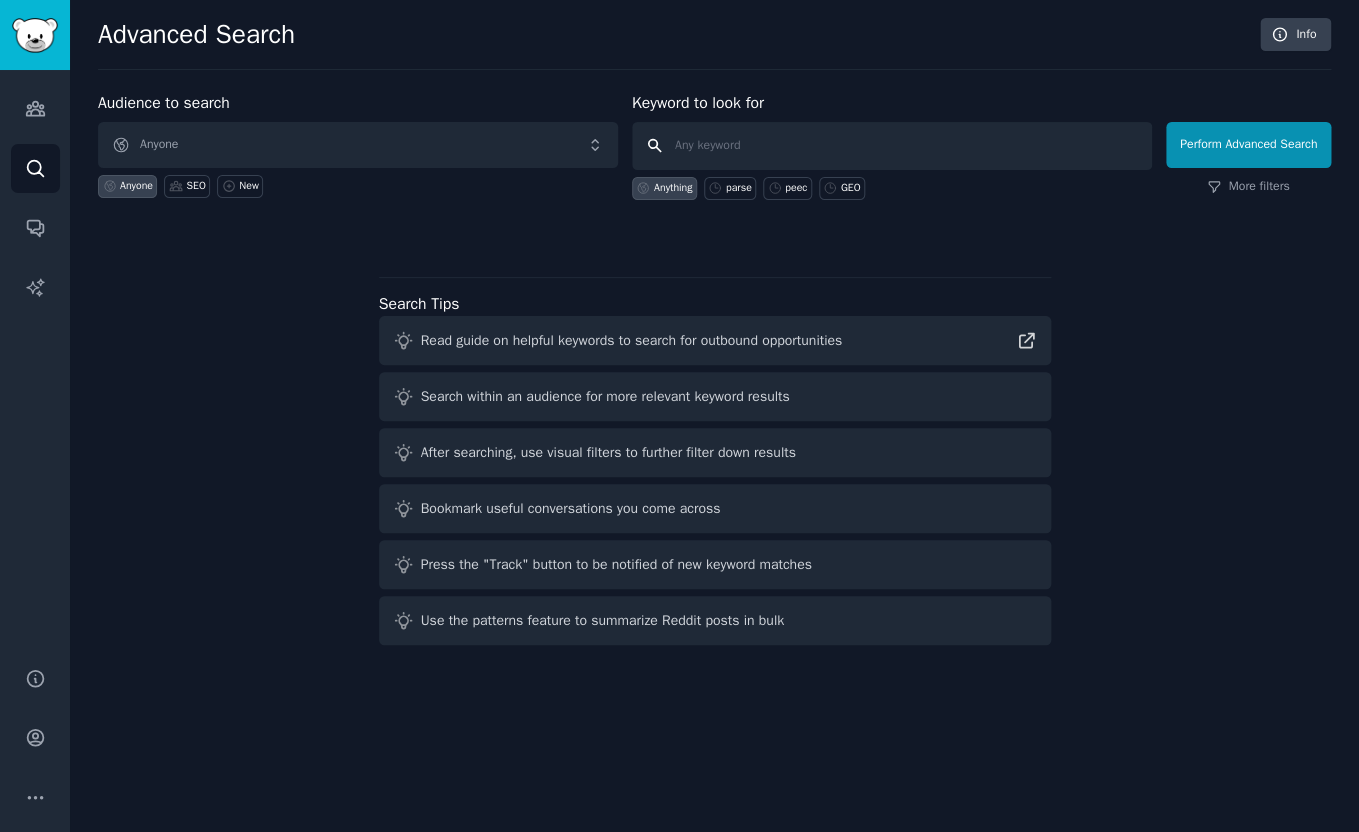 click at bounding box center [892, 146] 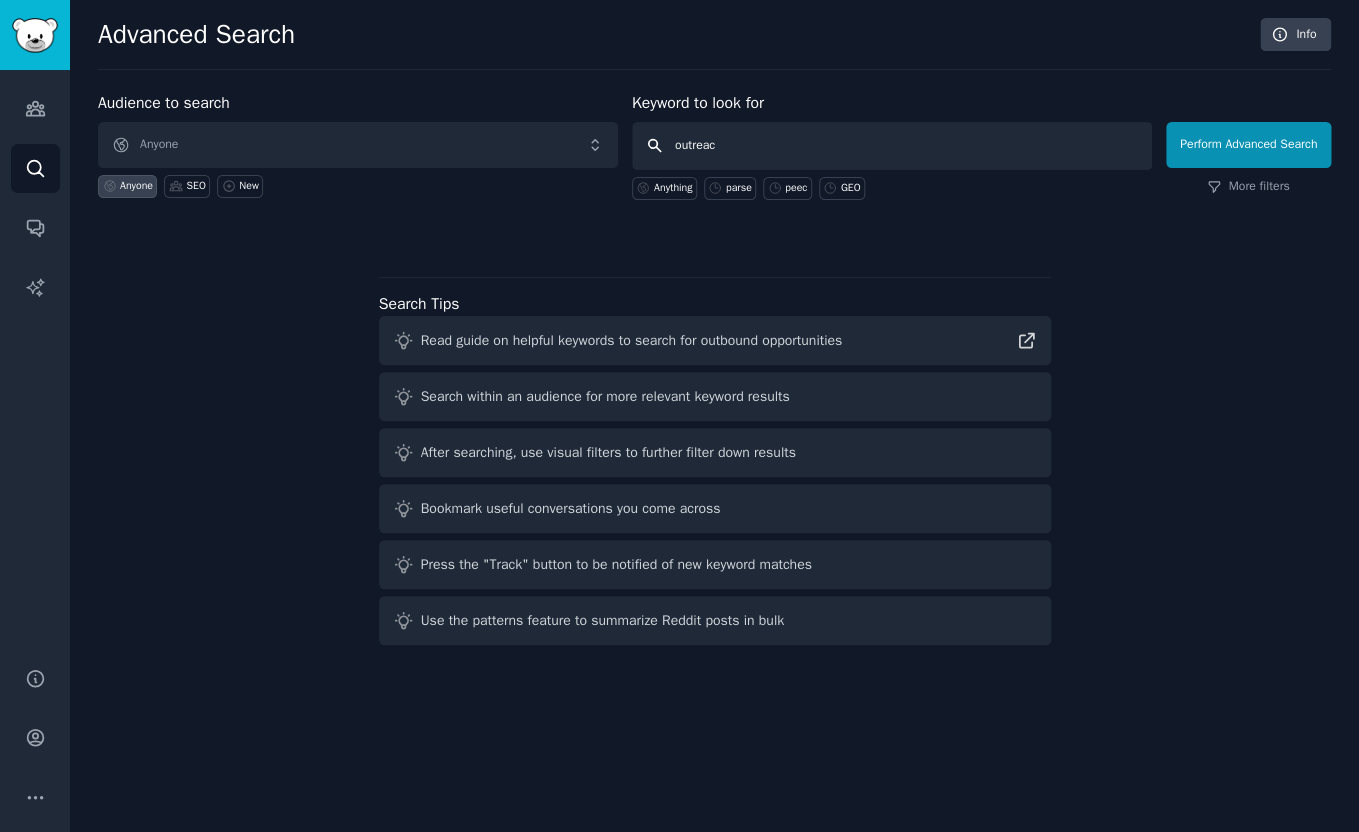type on "outreach" 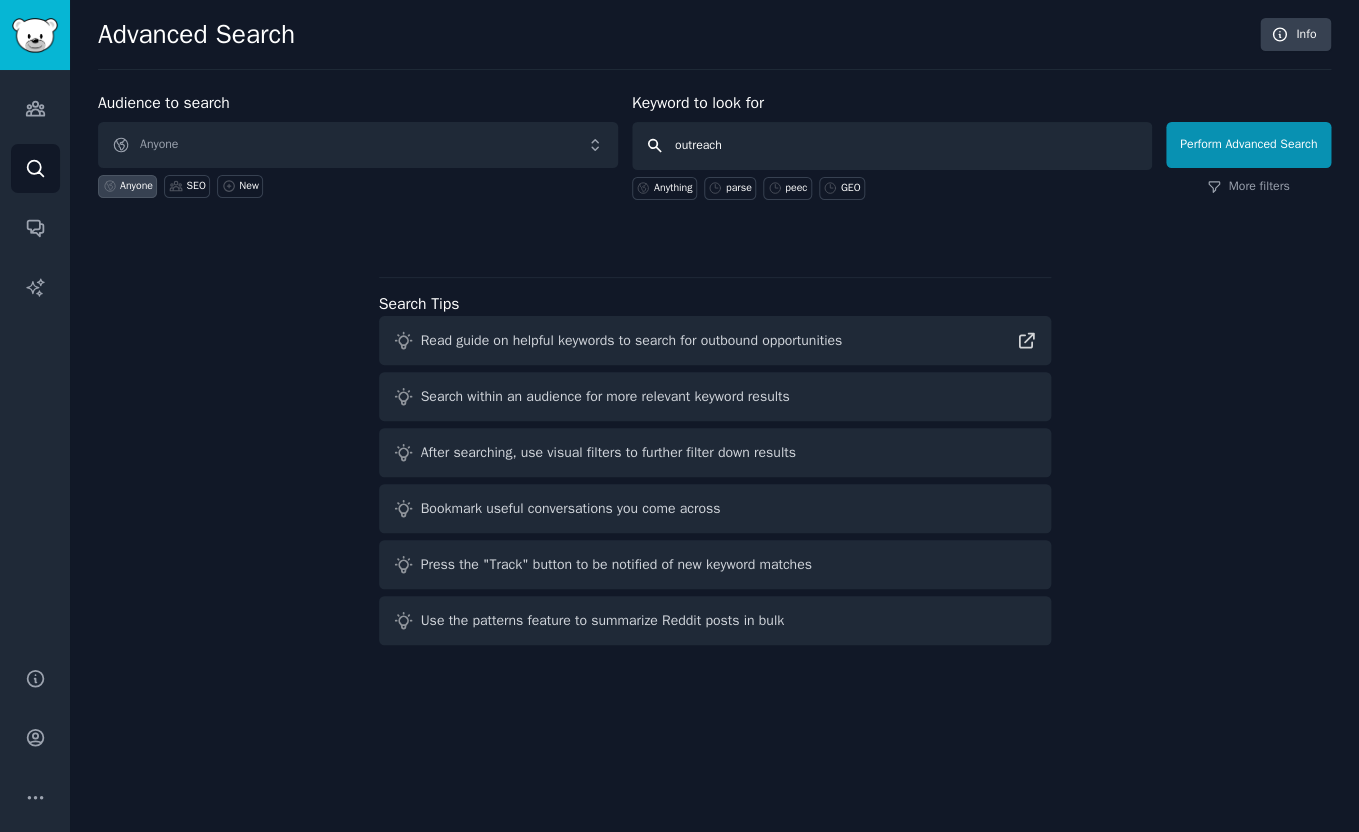 click on "Perform Advanced Search" at bounding box center (1248, 145) 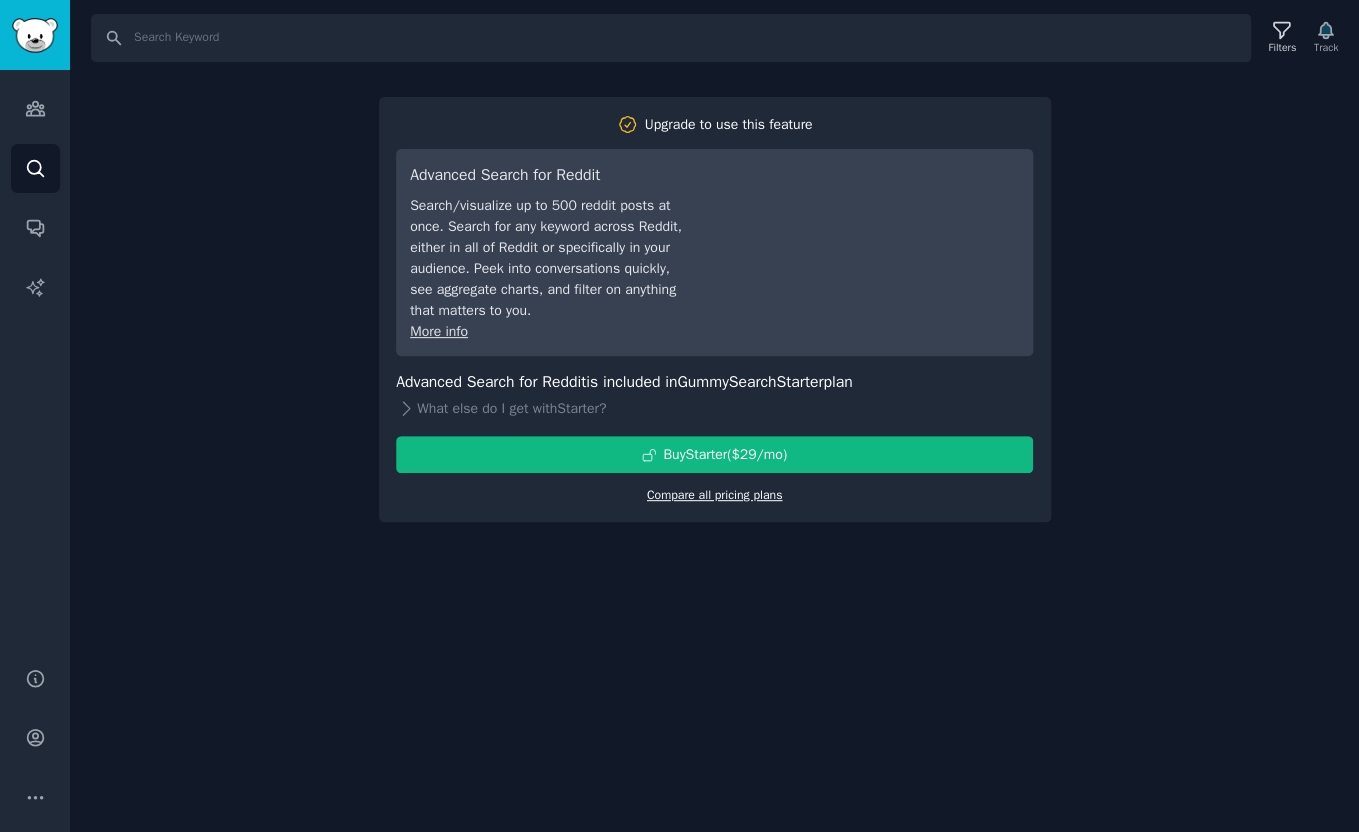 click on "Compare all pricing plans" at bounding box center [715, 495] 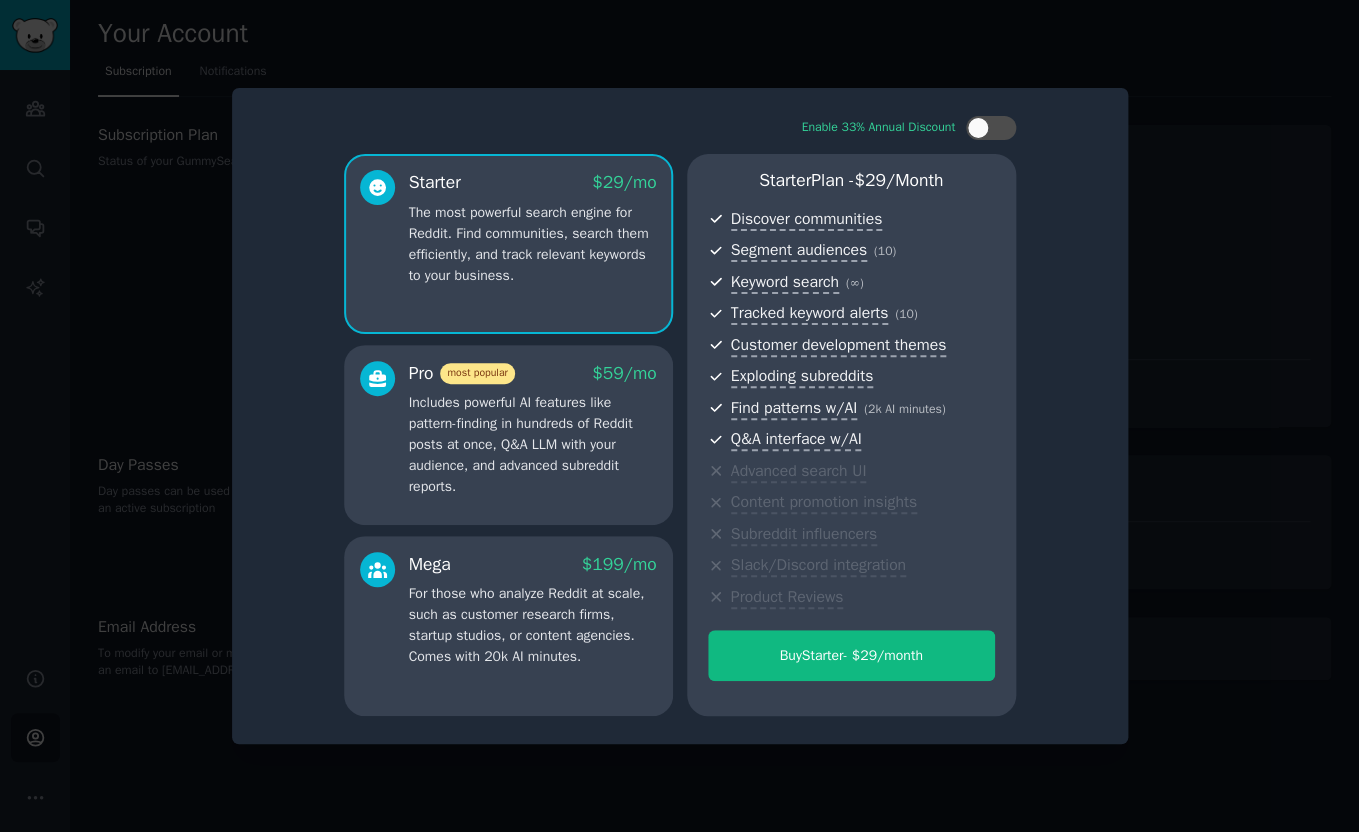 click on "The most powerful search engine for Reddit. Find communities, search them efficiently, and track relevant keywords to your business." at bounding box center (533, 244) 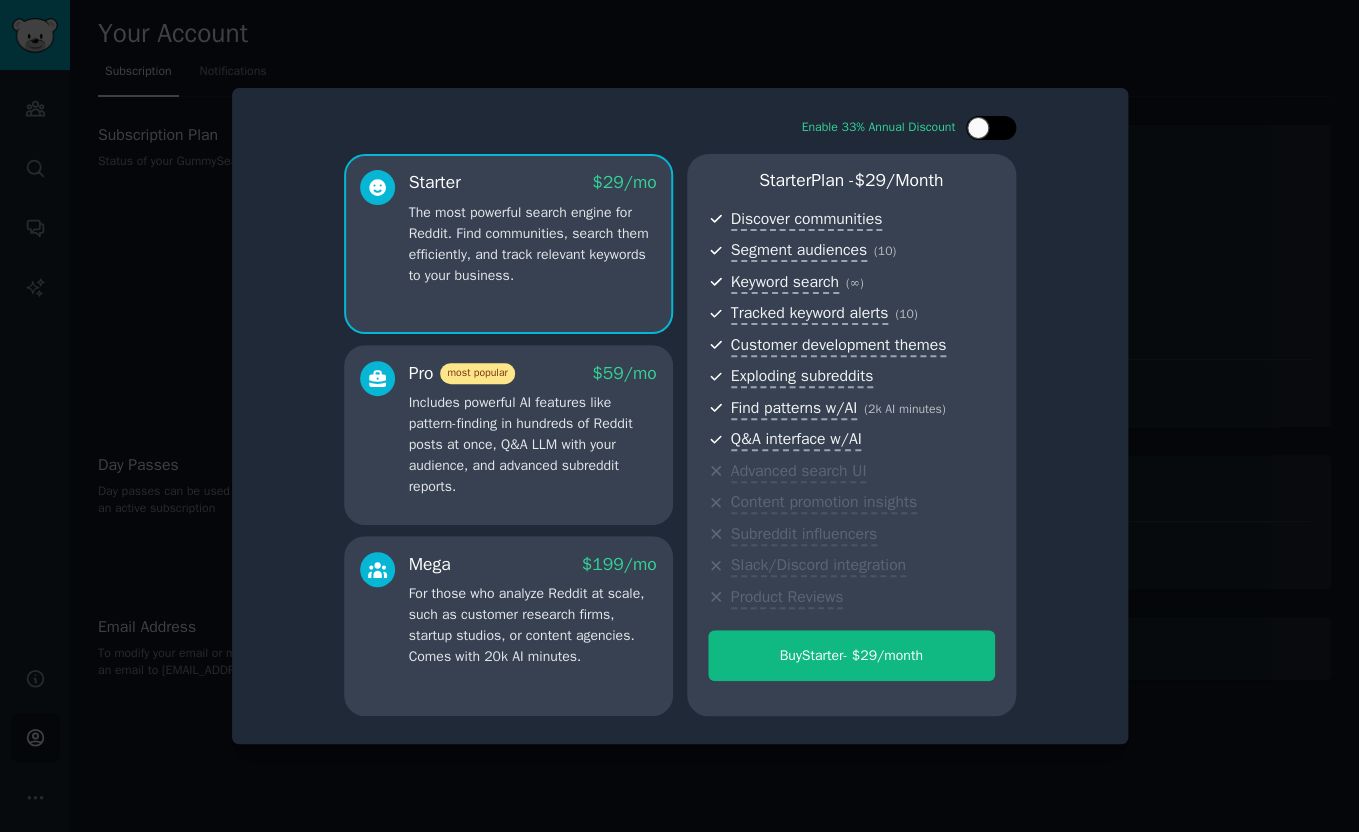 click at bounding box center [978, 128] 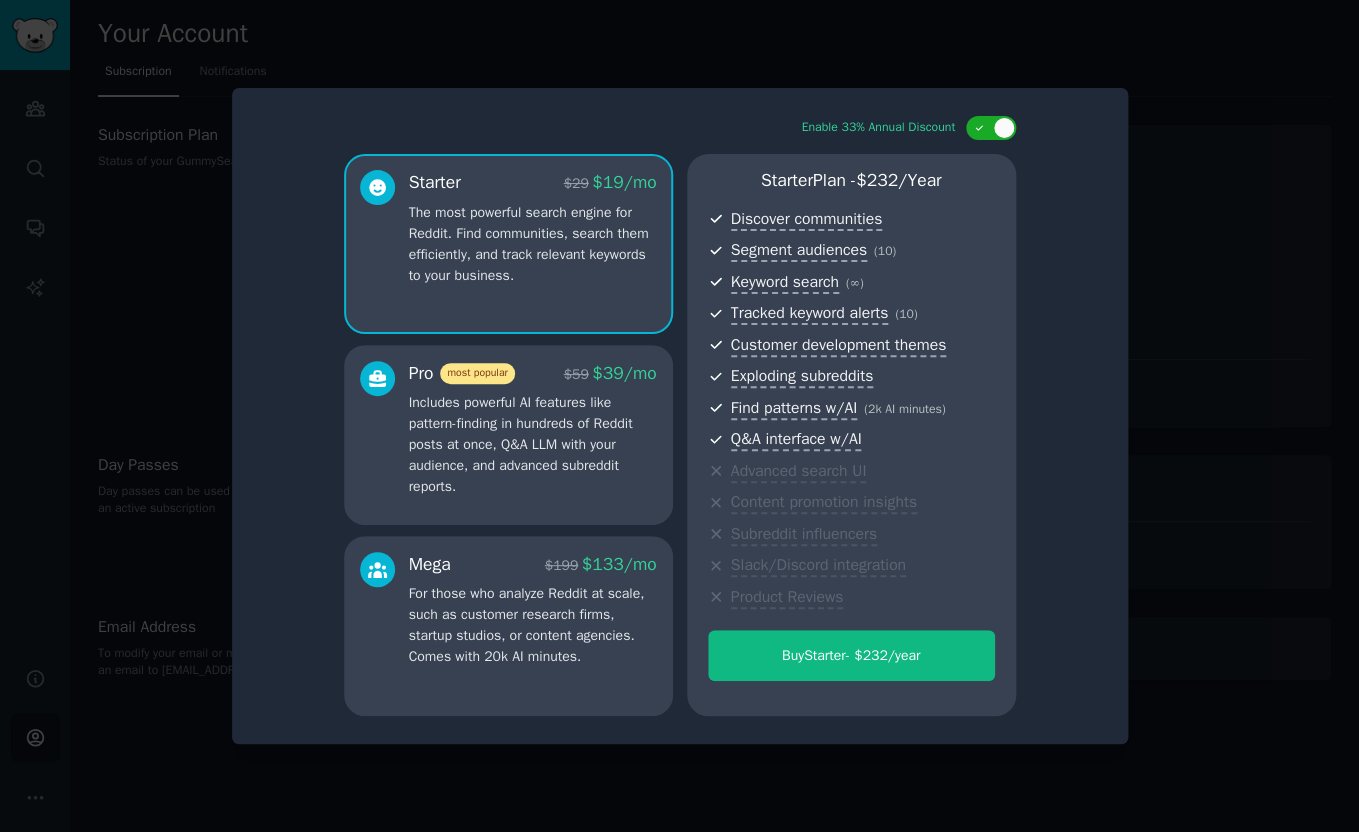 click on "The most powerful search engine for Reddit. Find communities, search them efficiently, and track relevant keywords to your business." at bounding box center [533, 244] 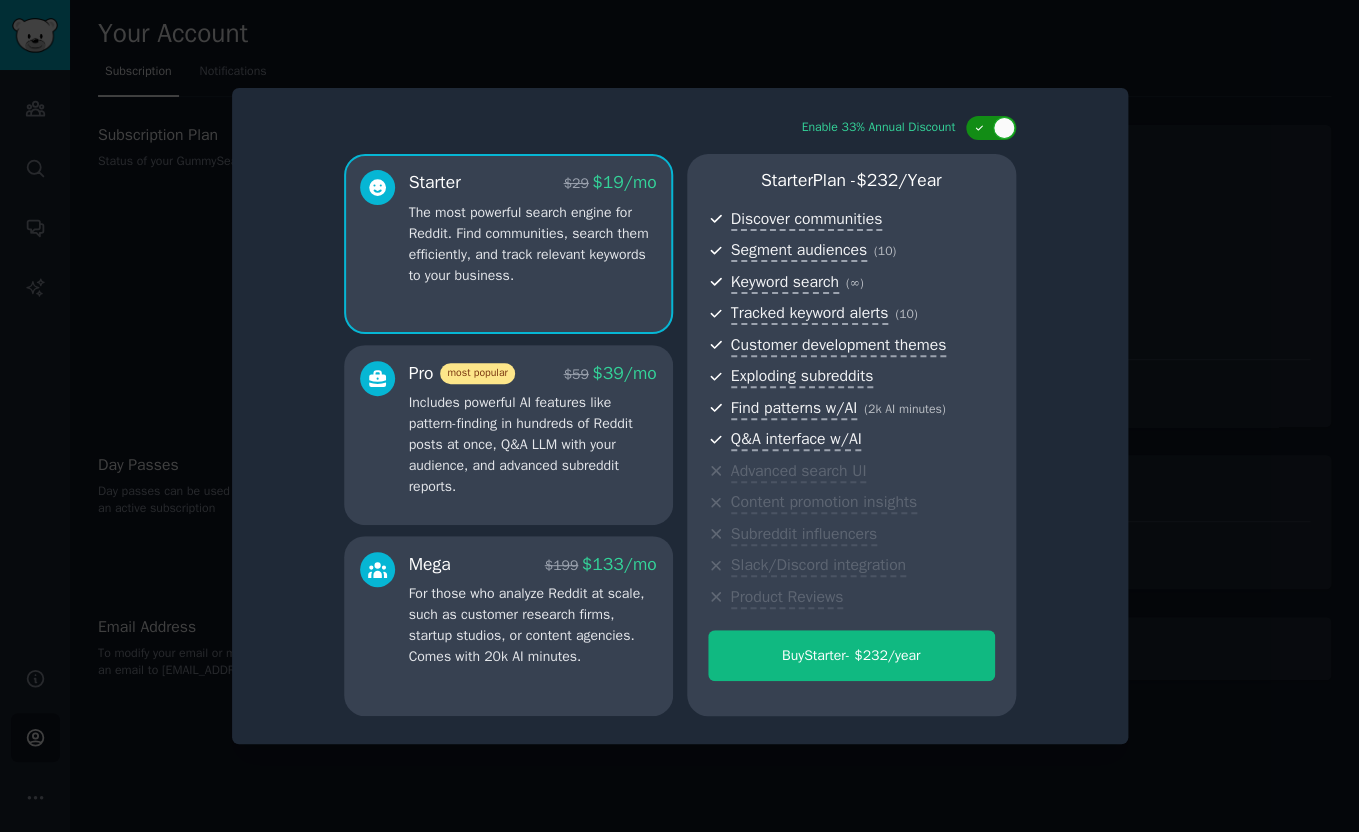 click 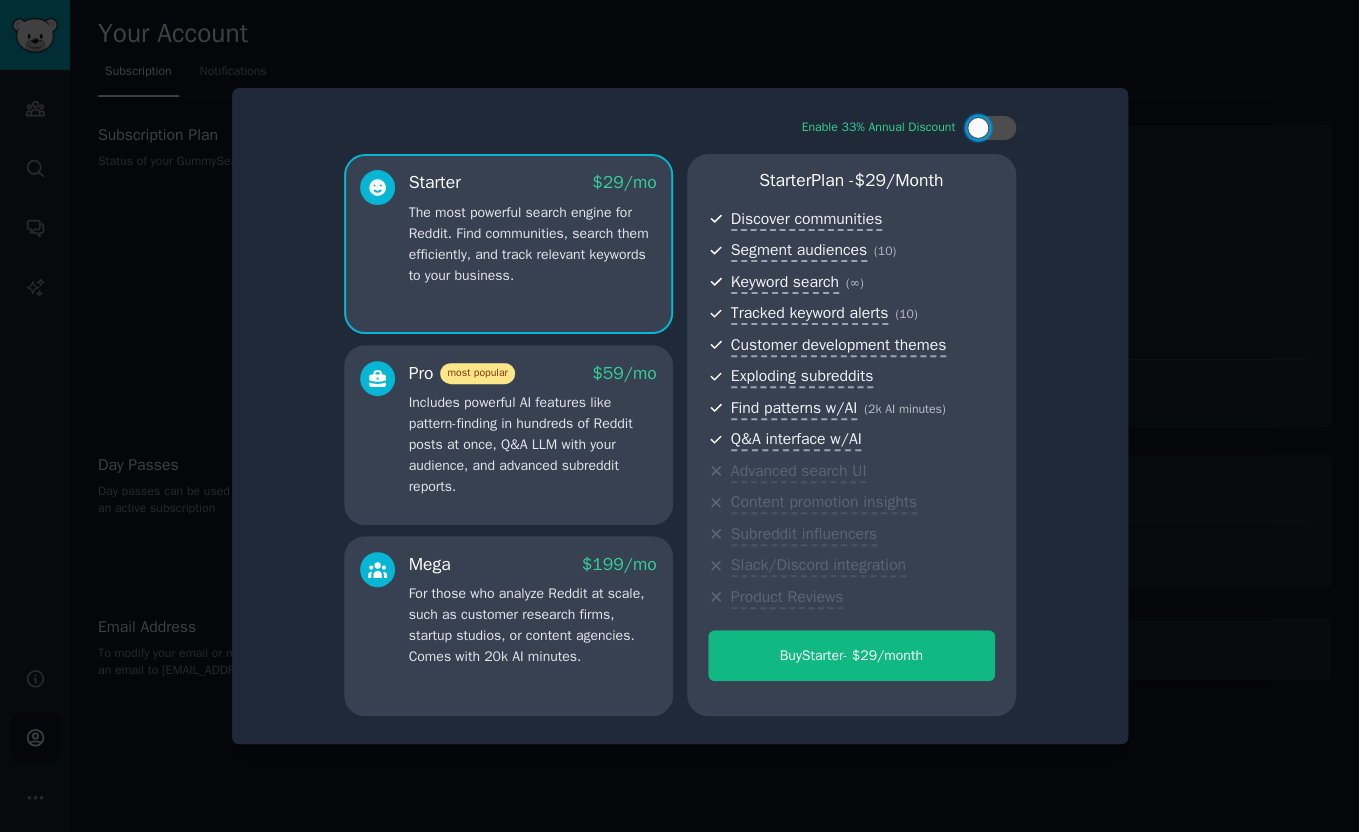 click on "Mega $ 199 /mo For those who analyze Reddit at scale, such as customer research firms, startup studios, or content agencies. Comes with 20k AI minutes." at bounding box center (508, 626) 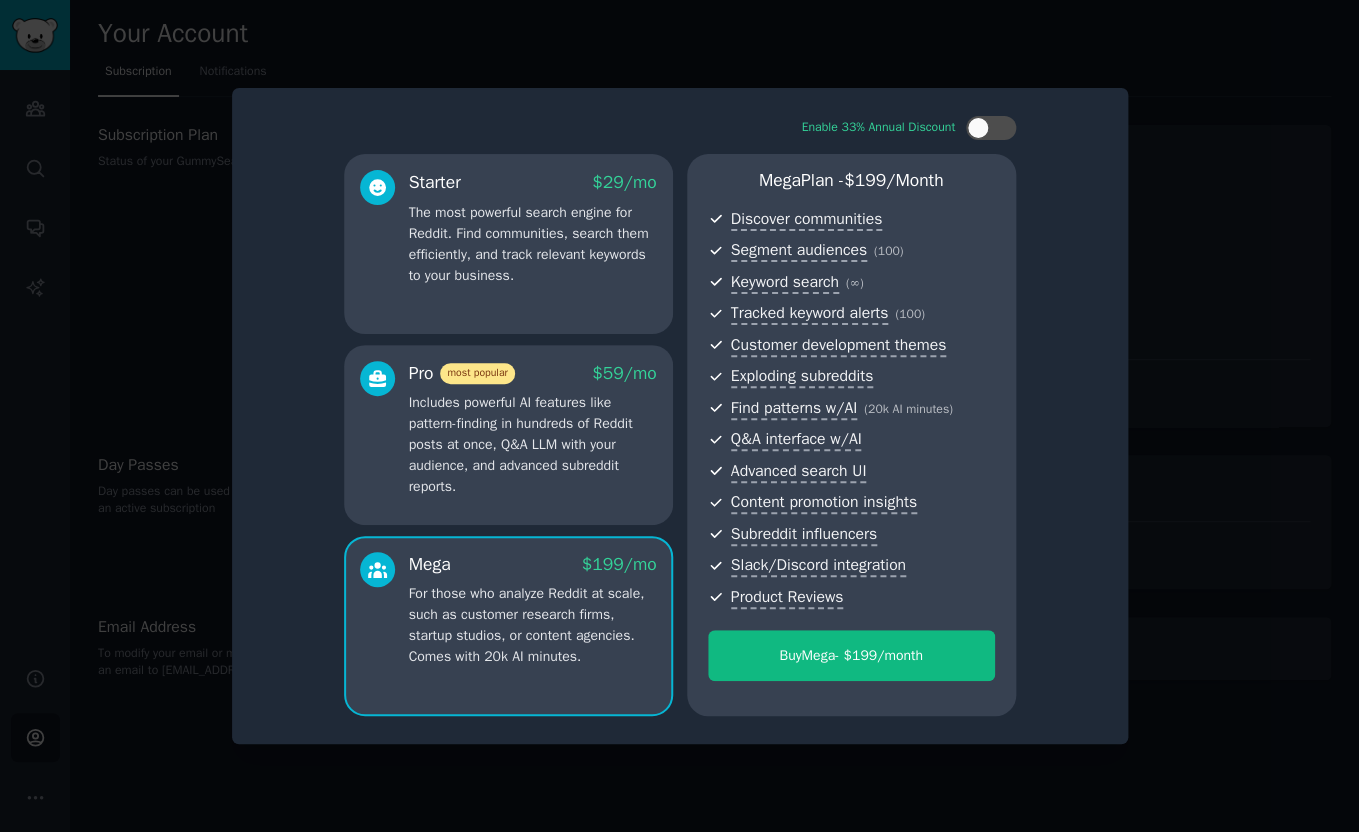 click at bounding box center [679, 416] 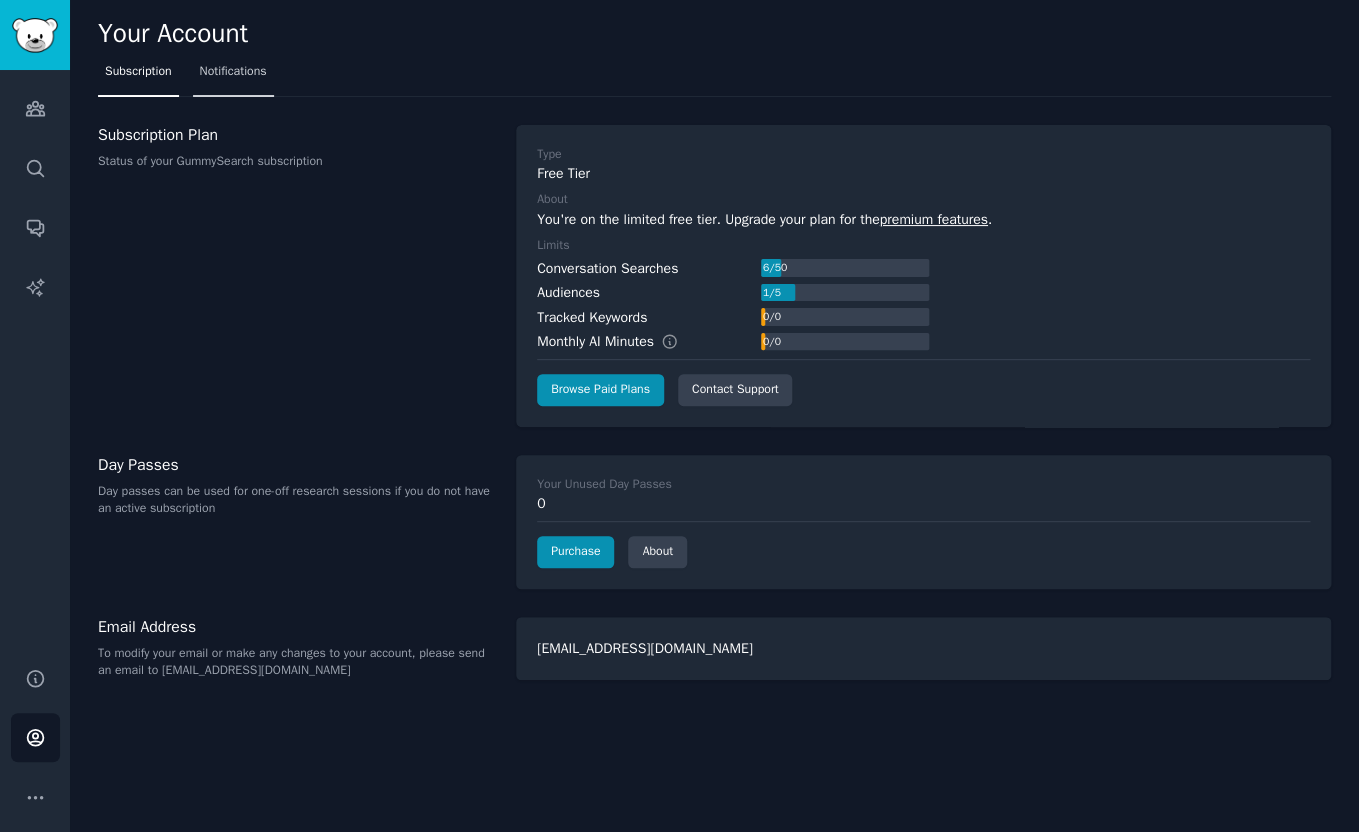 click on "Notifications" at bounding box center (233, 72) 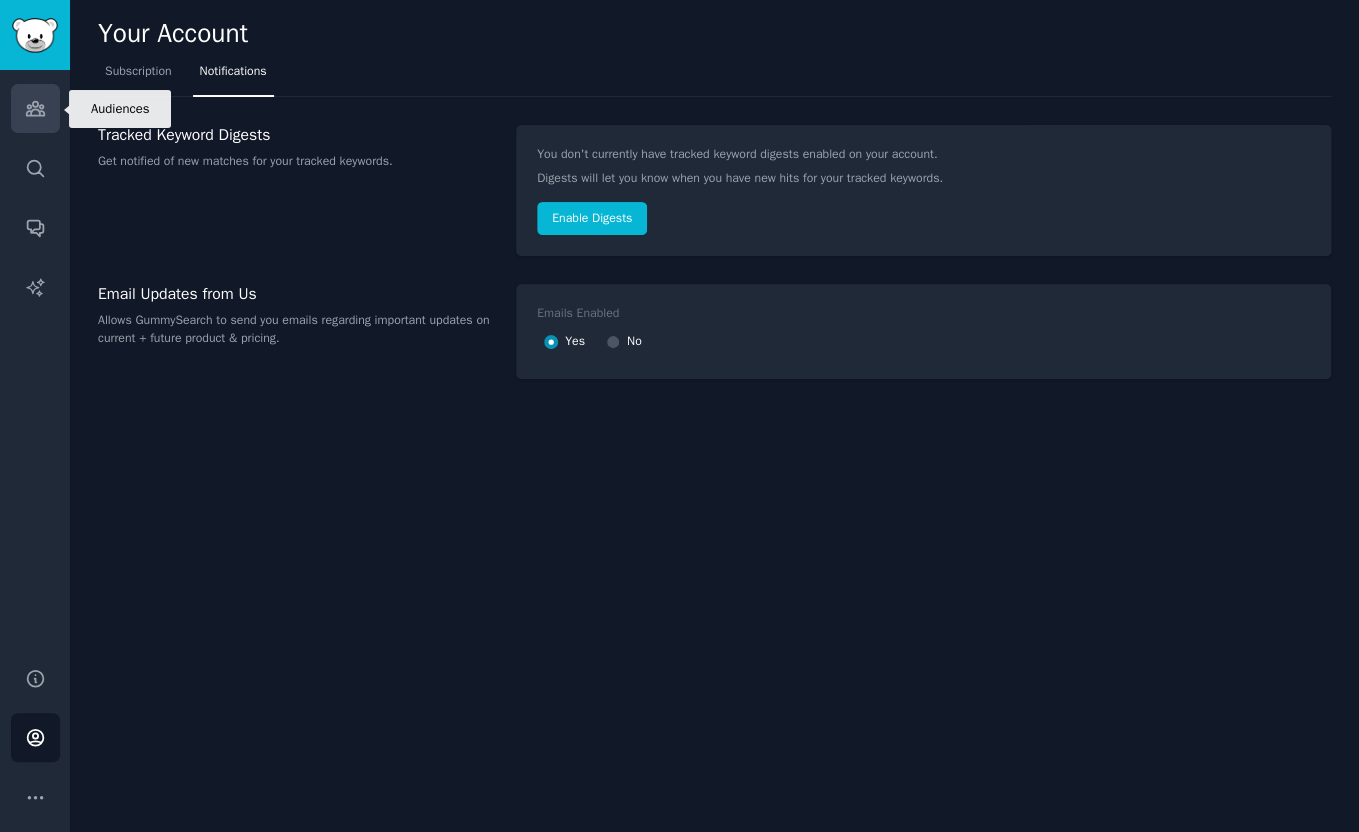click on "Audiences" at bounding box center [35, 108] 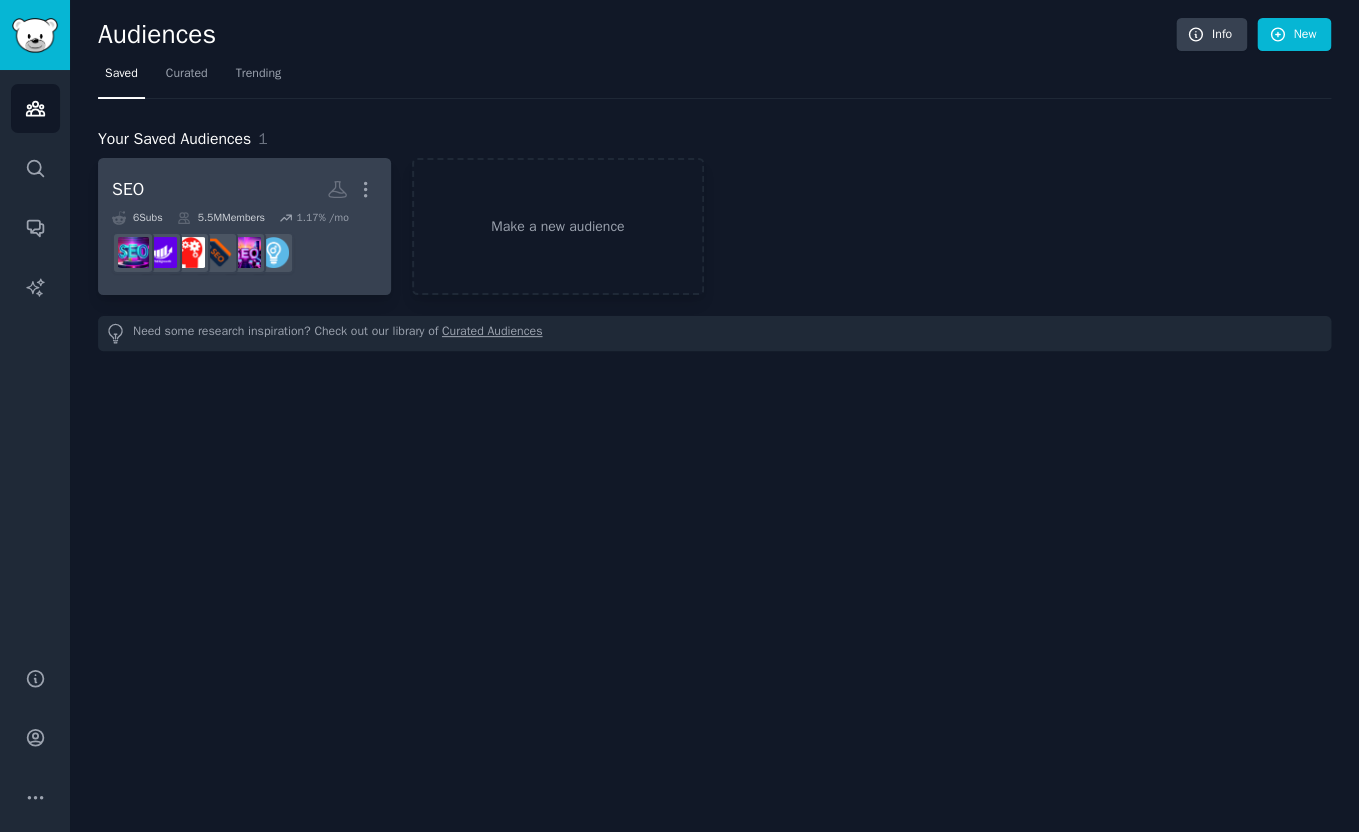 click on "SEO" at bounding box center (128, 189) 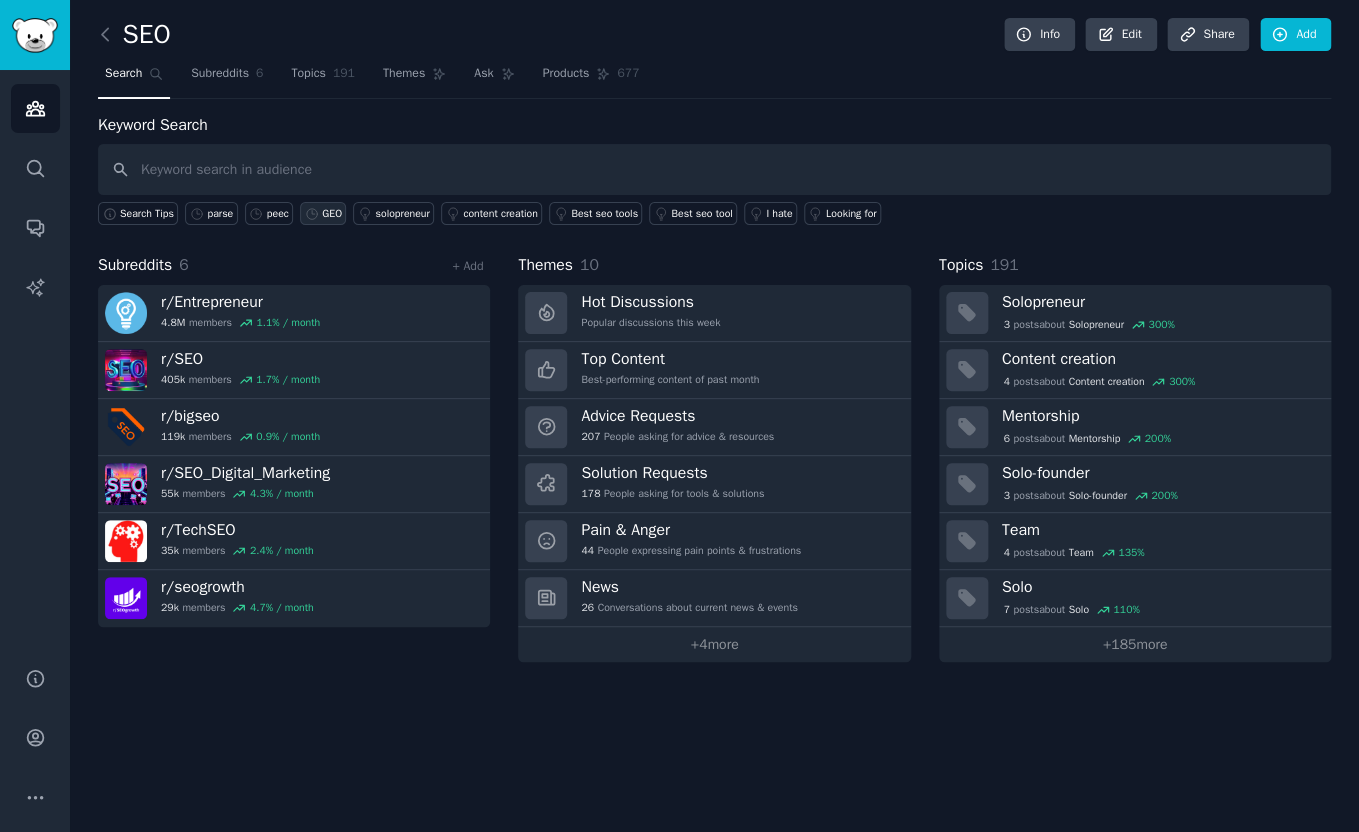 click on "GEO" at bounding box center [332, 214] 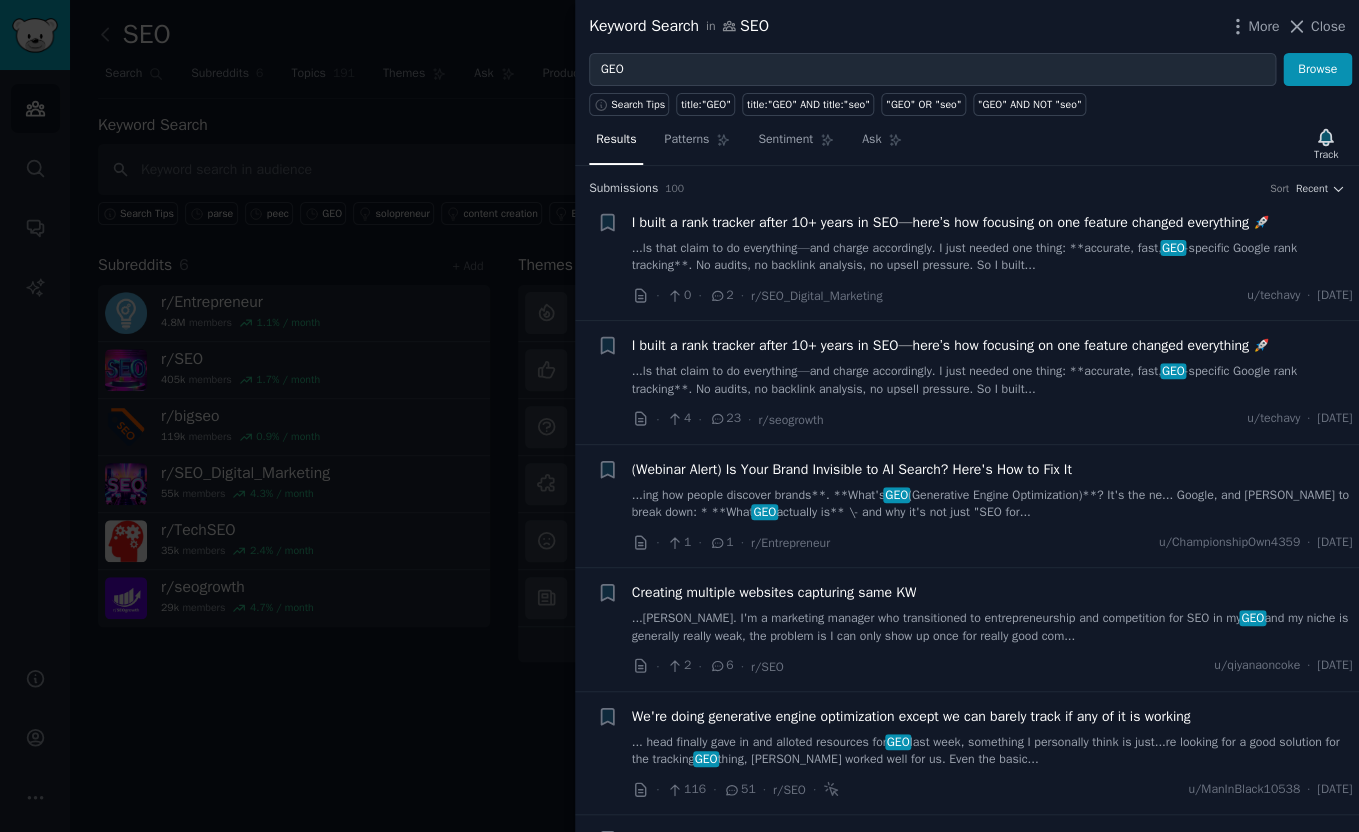 click at bounding box center (679, 416) 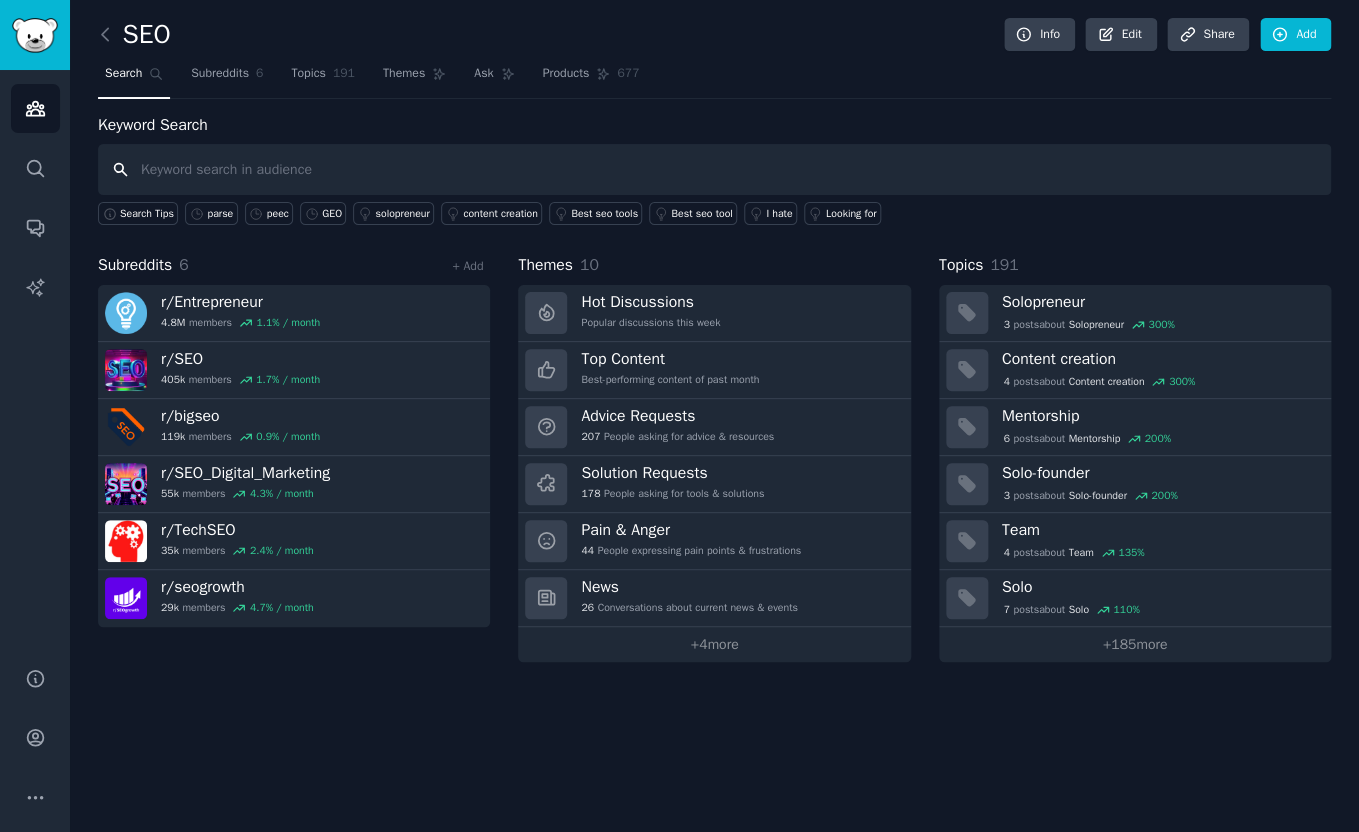 click at bounding box center [714, 169] 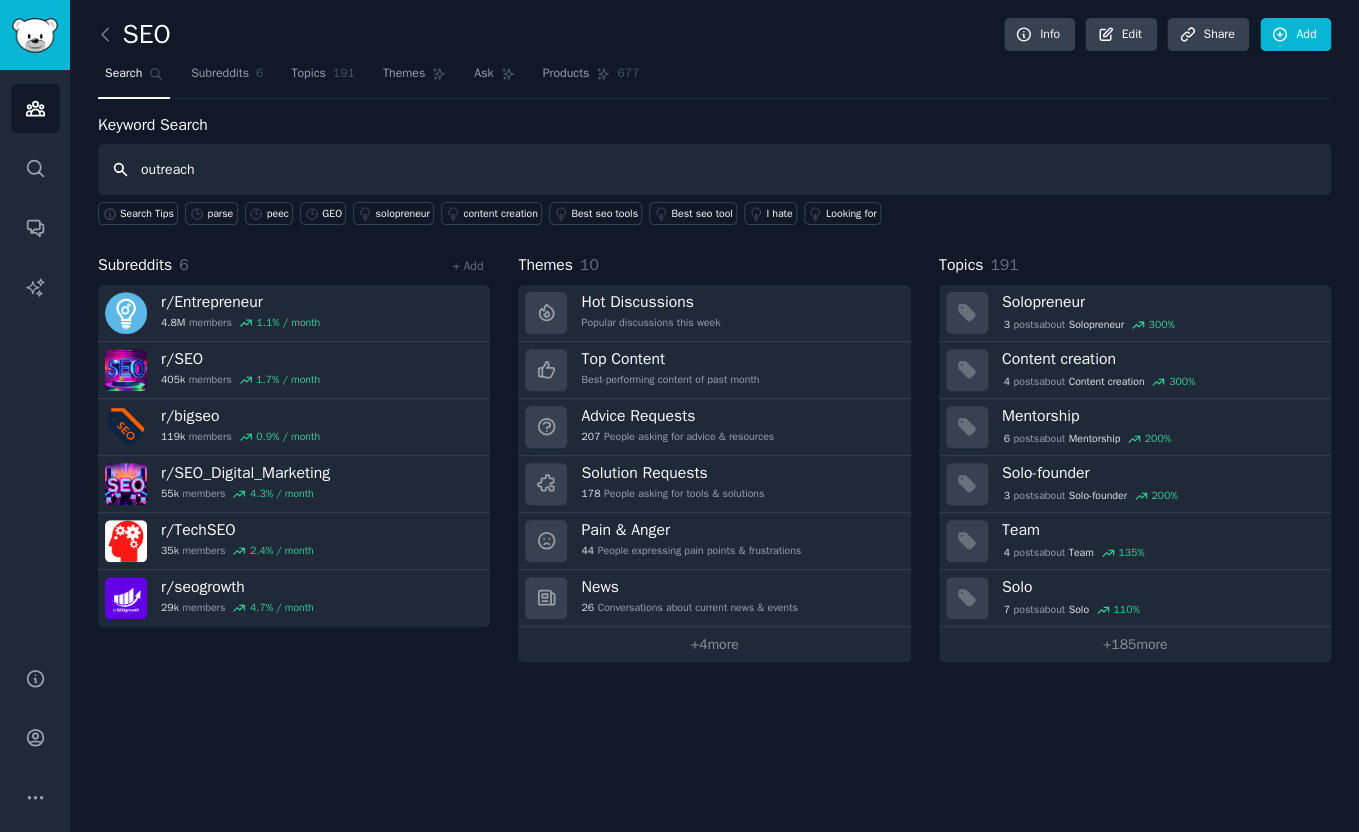 type on "outreach" 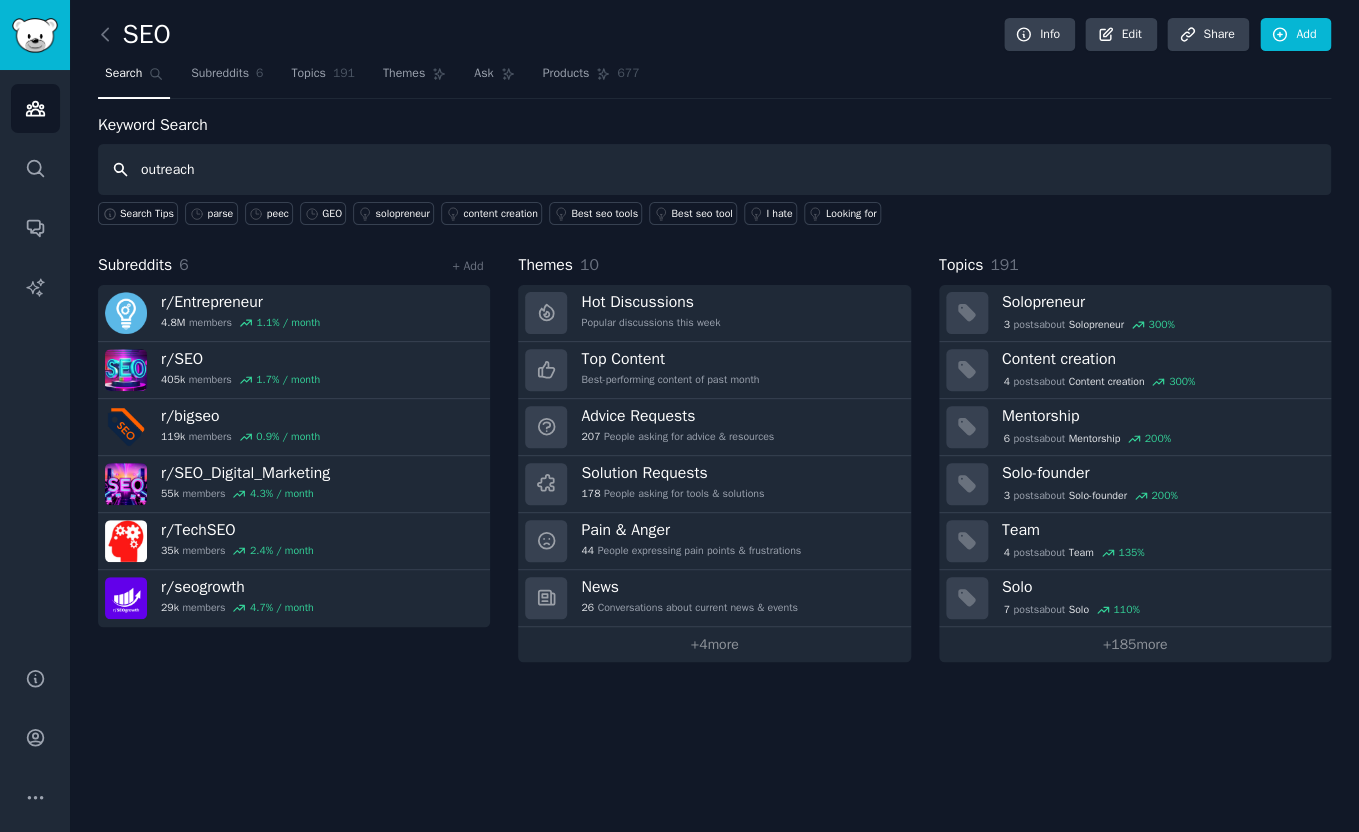 type 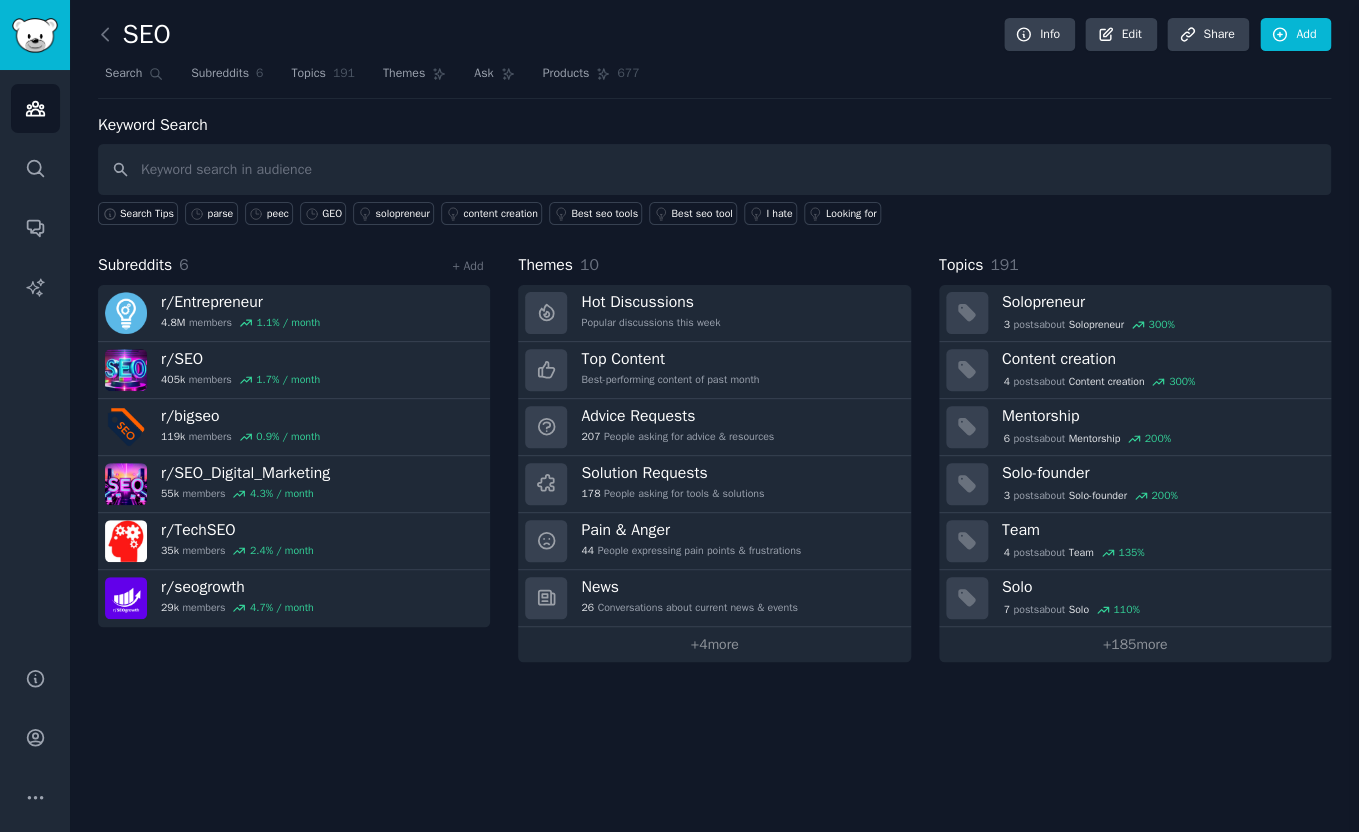 type 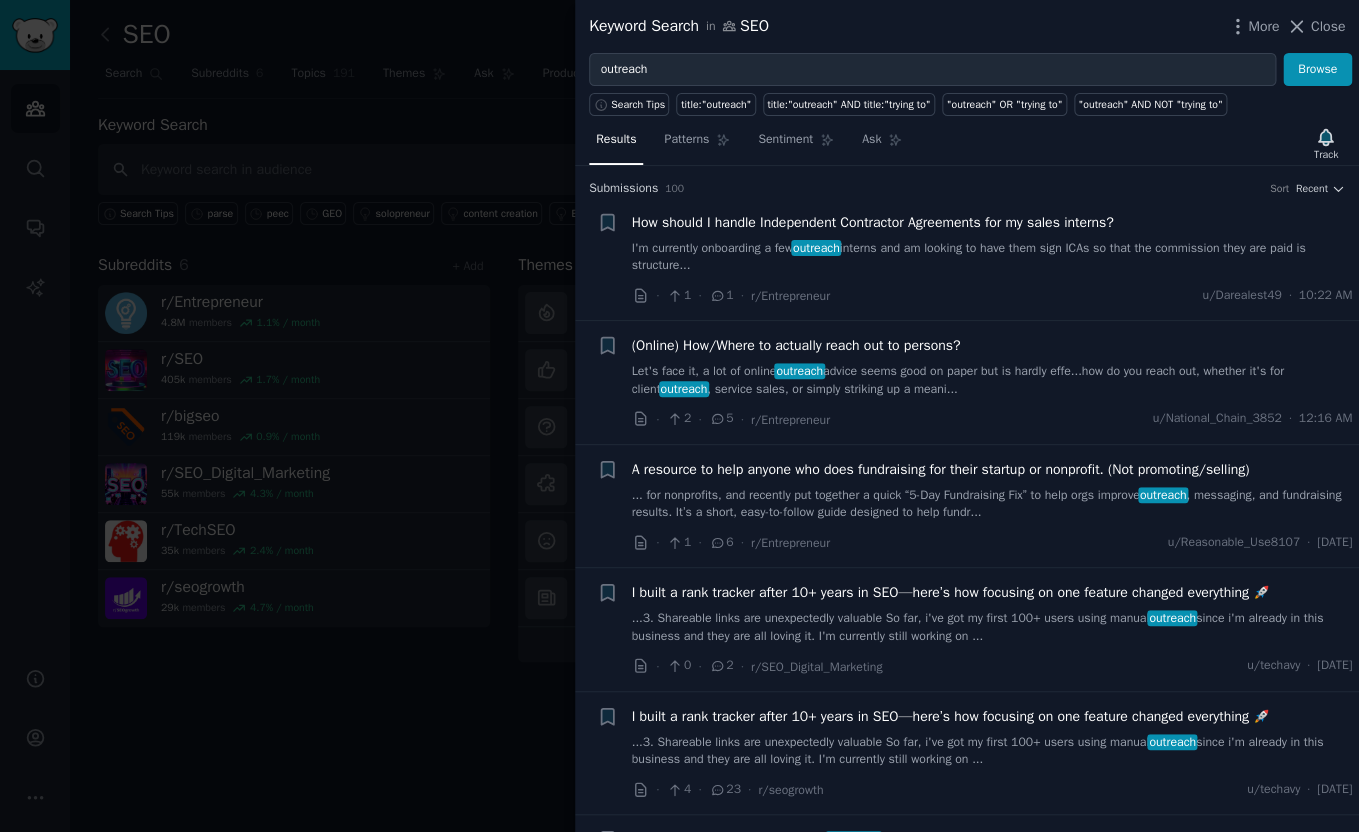 click on "Keyword Search in SEO" at bounding box center [679, 26] 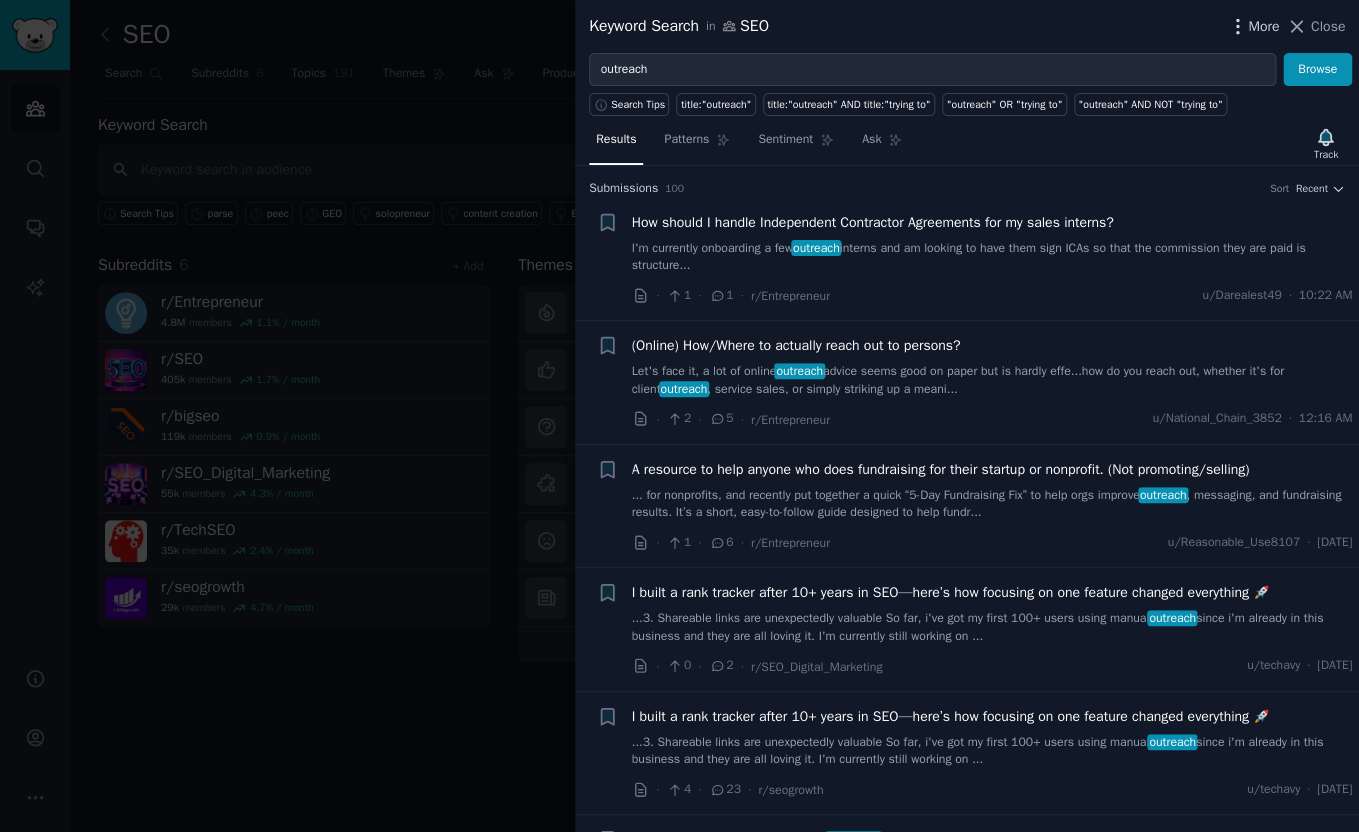 click on "More" at bounding box center [1263, 26] 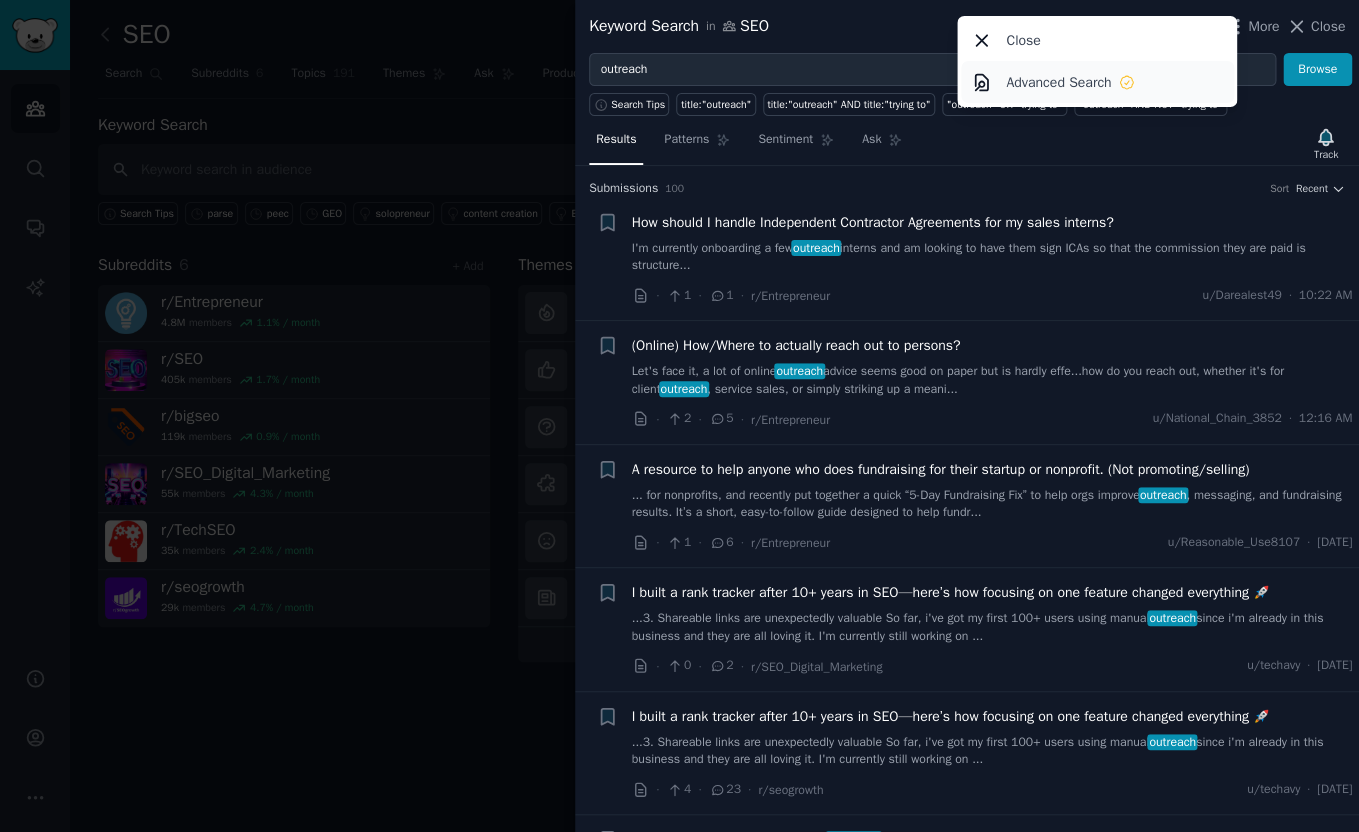 click on "Advanced Search" at bounding box center [1058, 82] 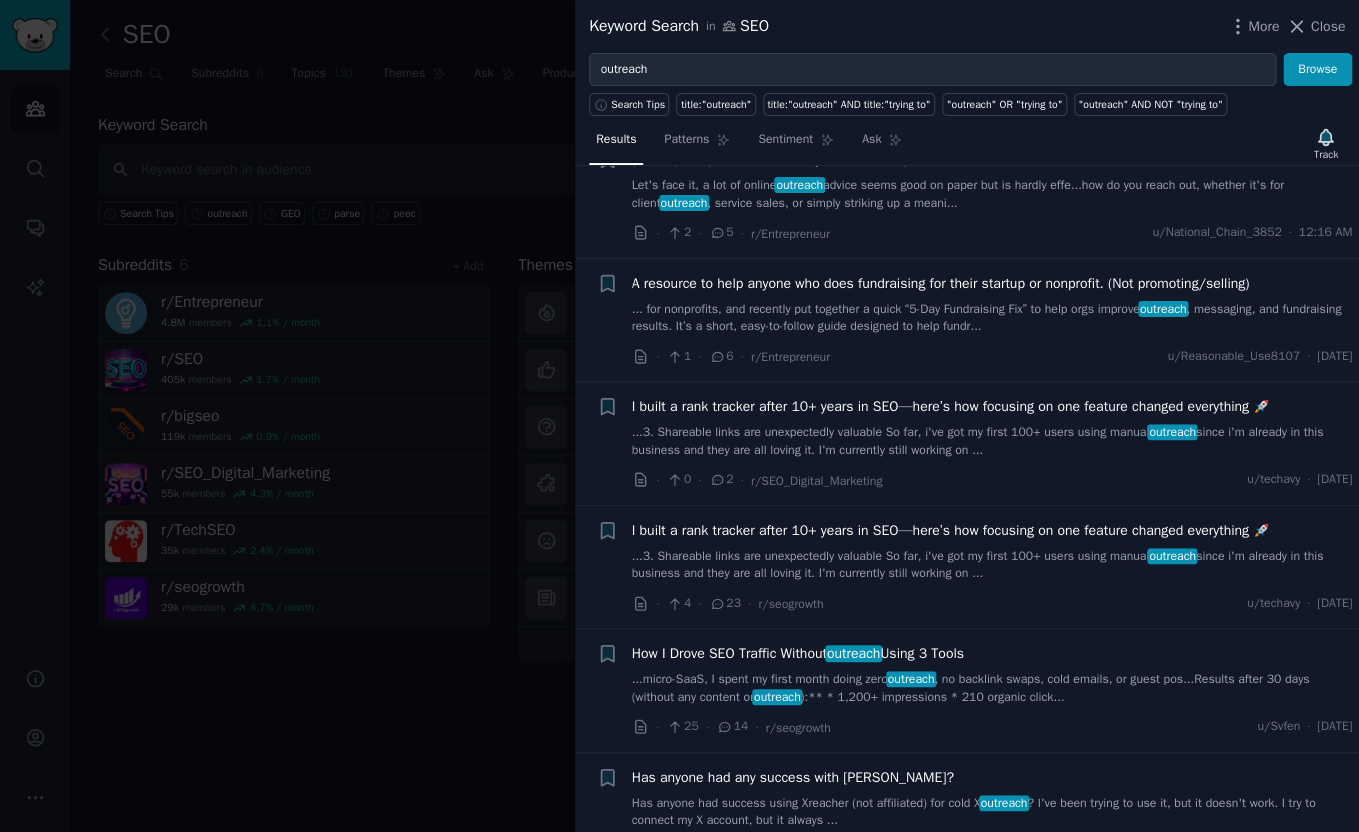 scroll, scrollTop: 188, scrollLeft: 0, axis: vertical 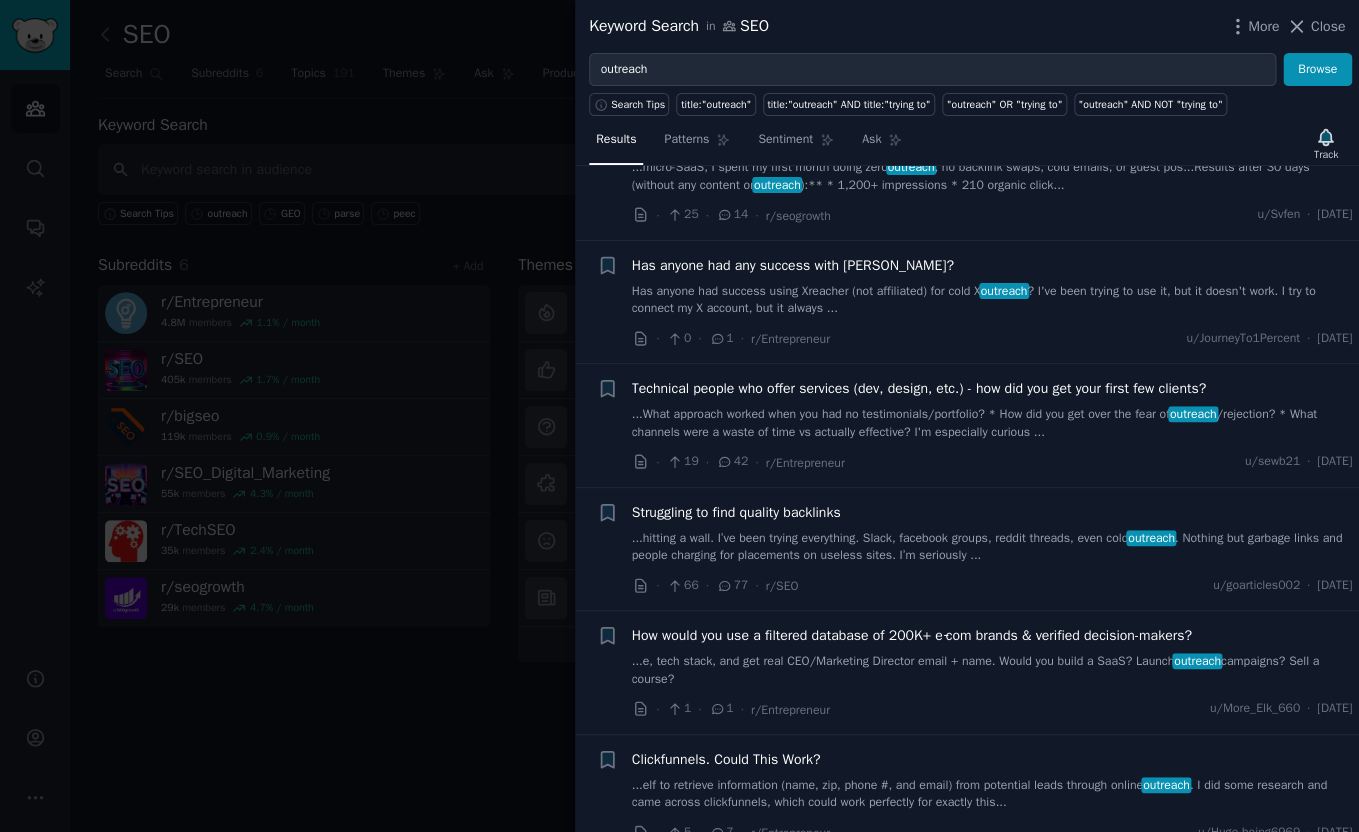 click at bounding box center (679, 416) 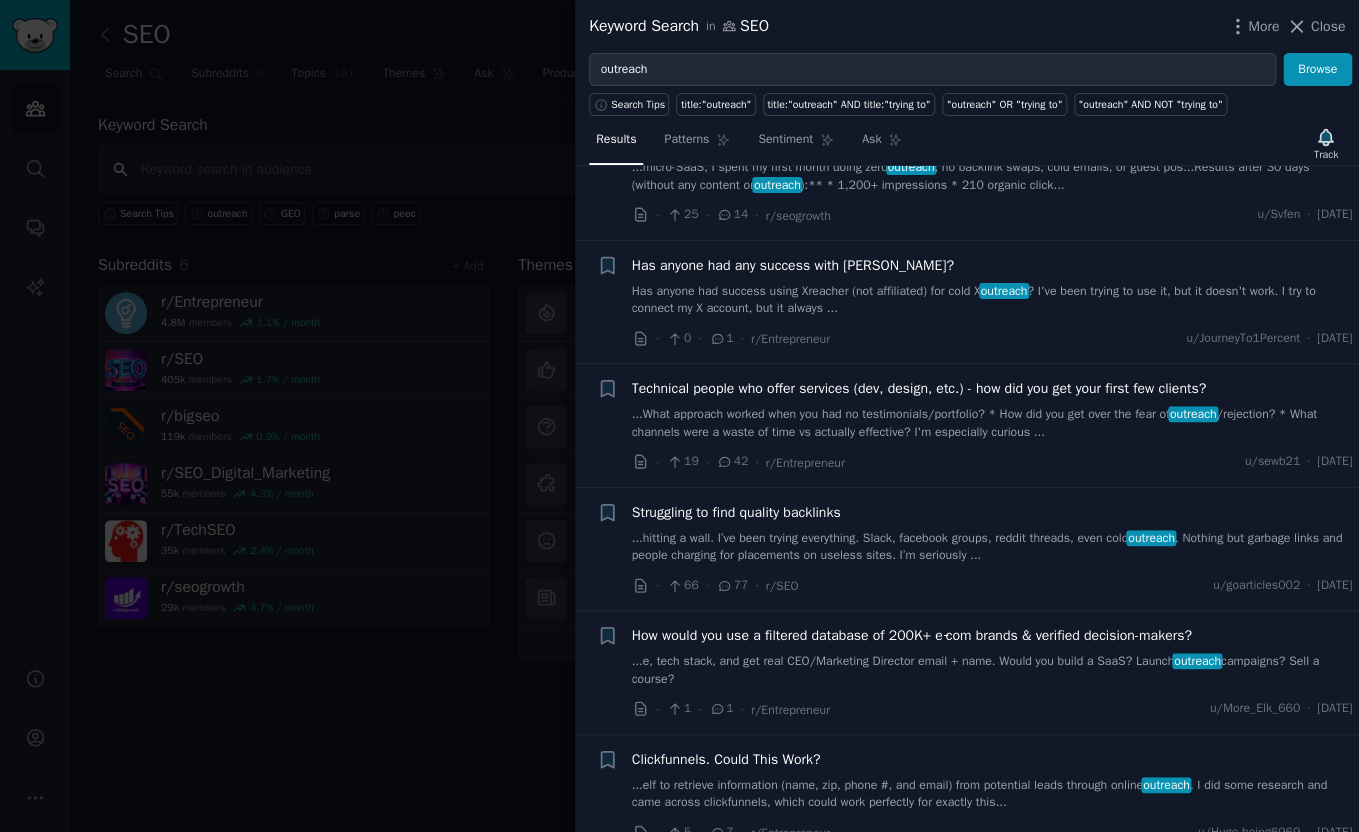 scroll, scrollTop: 698, scrollLeft: 0, axis: vertical 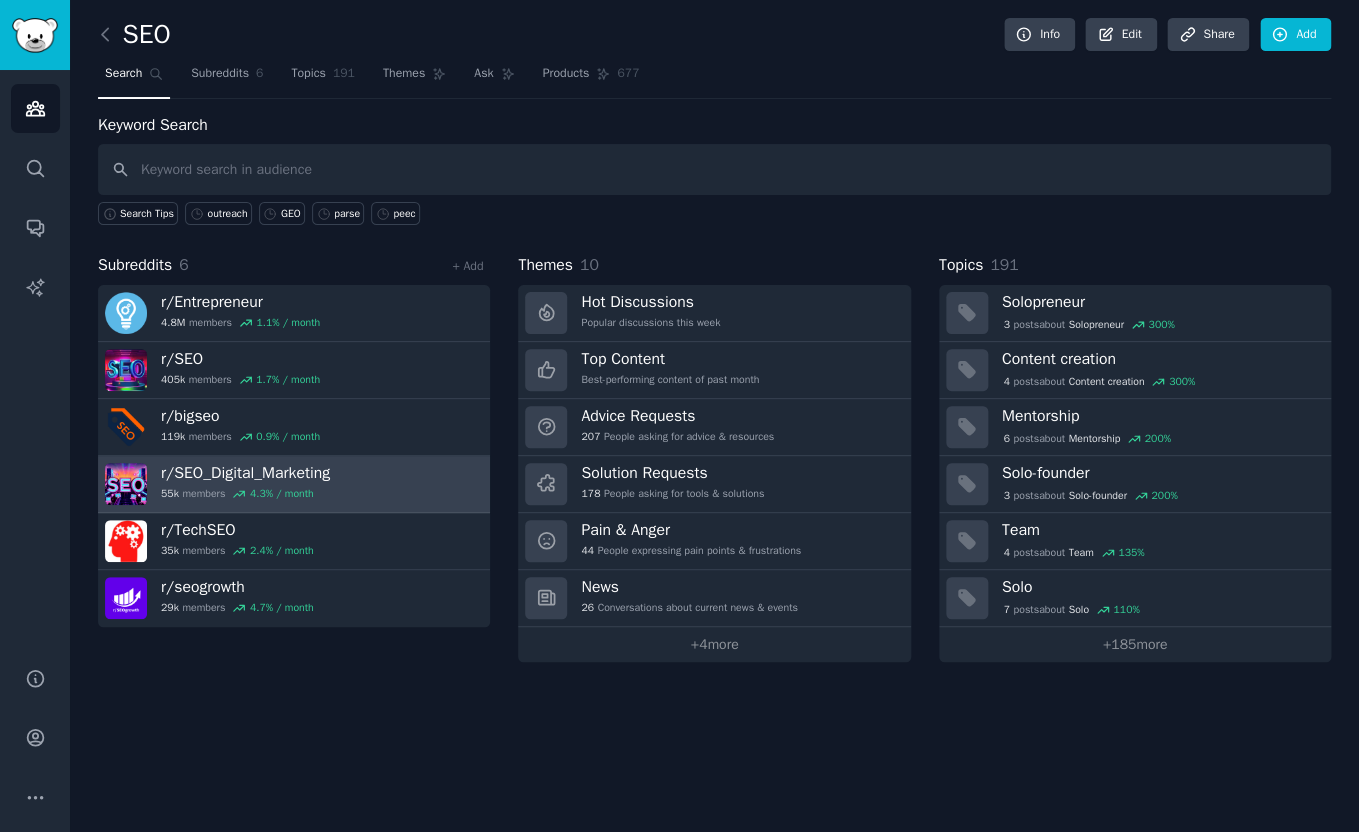 click on "55k  members 4.3 % / month" at bounding box center [245, 494] 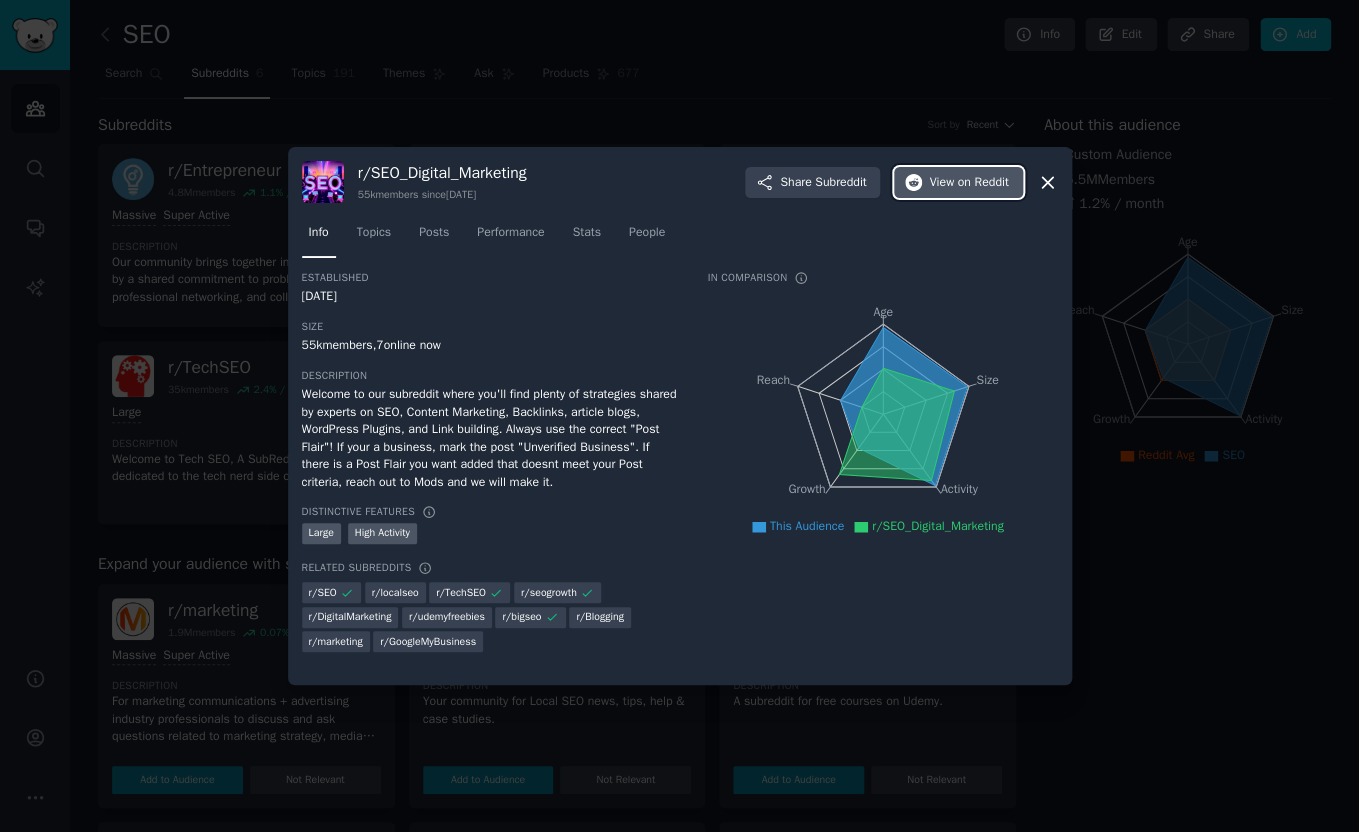 click on "View  on Reddit" at bounding box center [968, 183] 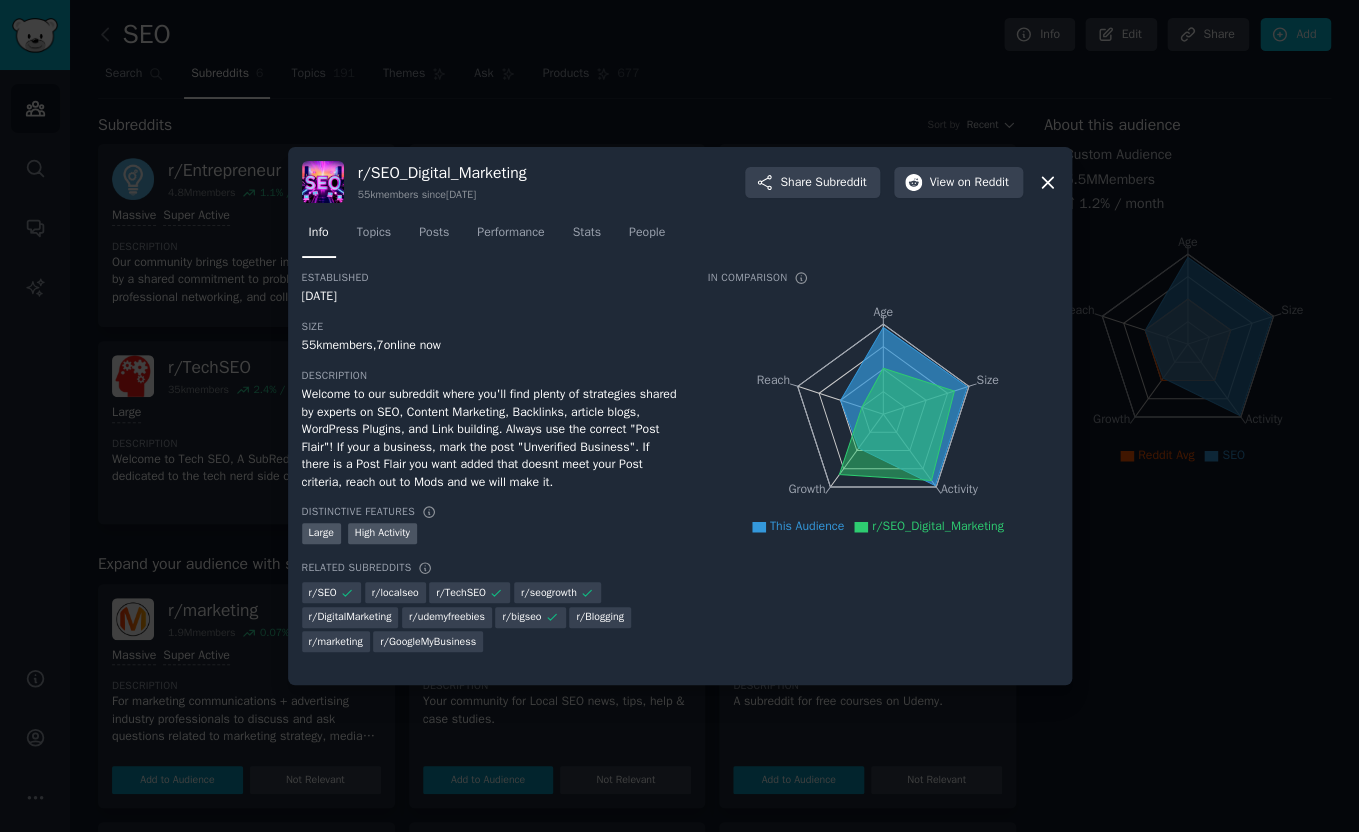 click 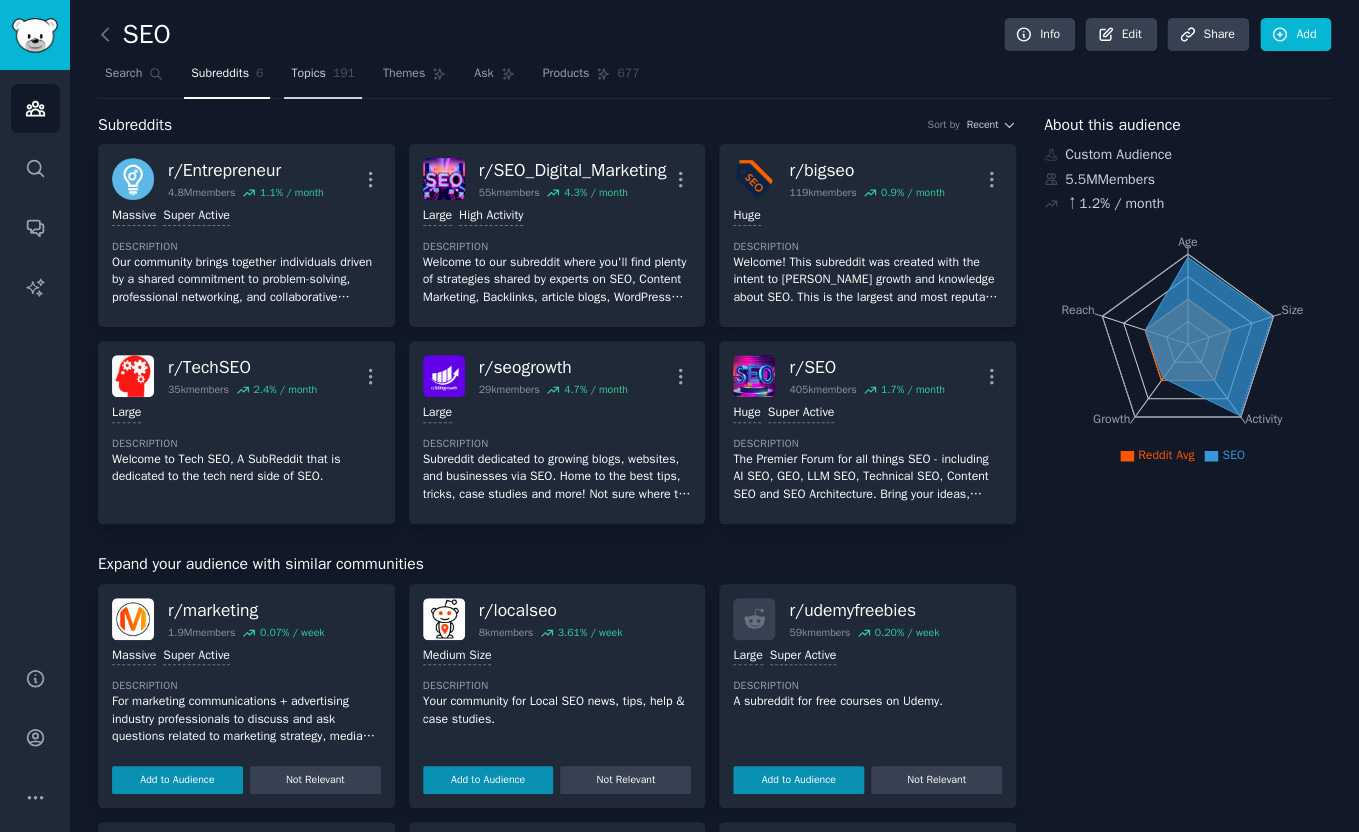 click on "Topics 191" at bounding box center (323, 78) 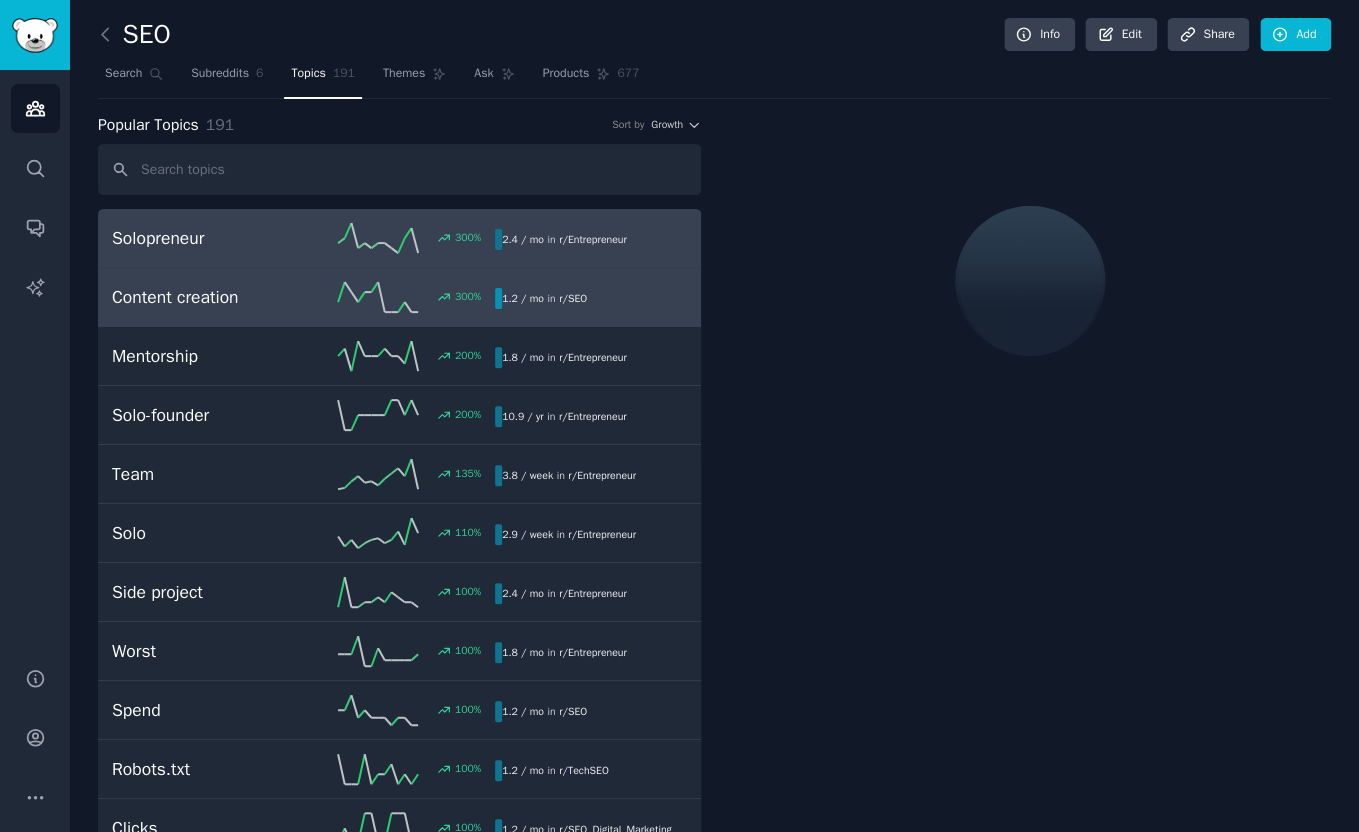 click on "Content creation" at bounding box center (208, 297) 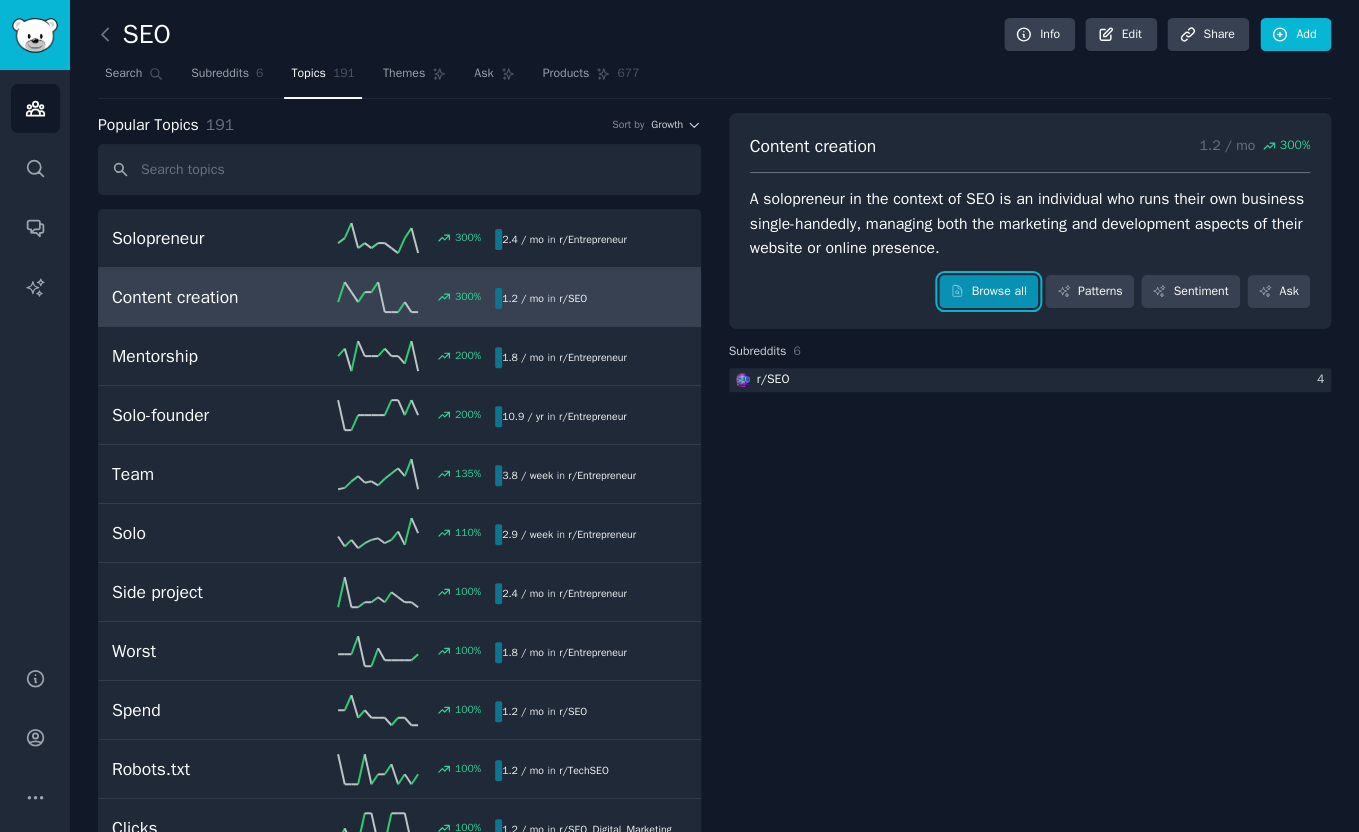 click on "Browse all" at bounding box center [988, 292] 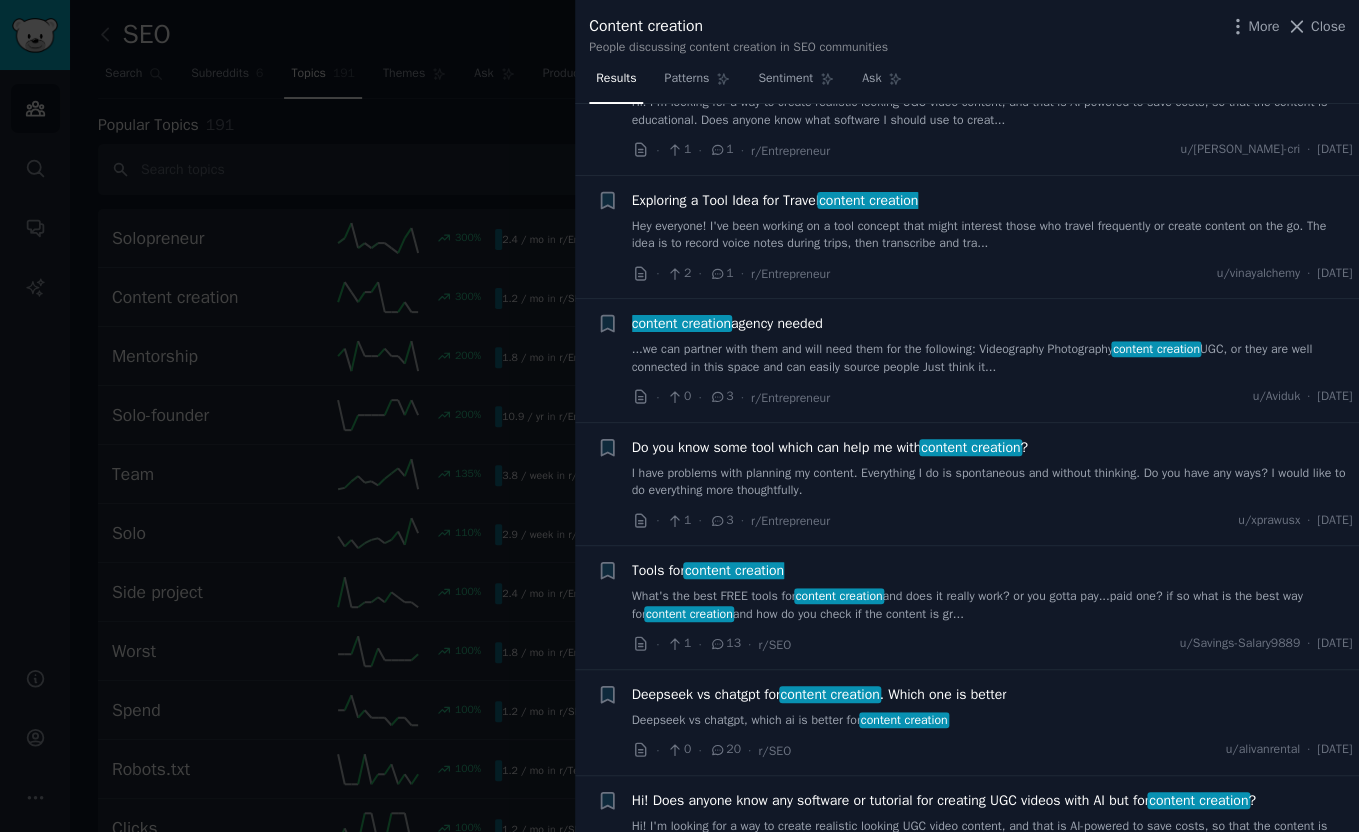 scroll, scrollTop: 872, scrollLeft: 0, axis: vertical 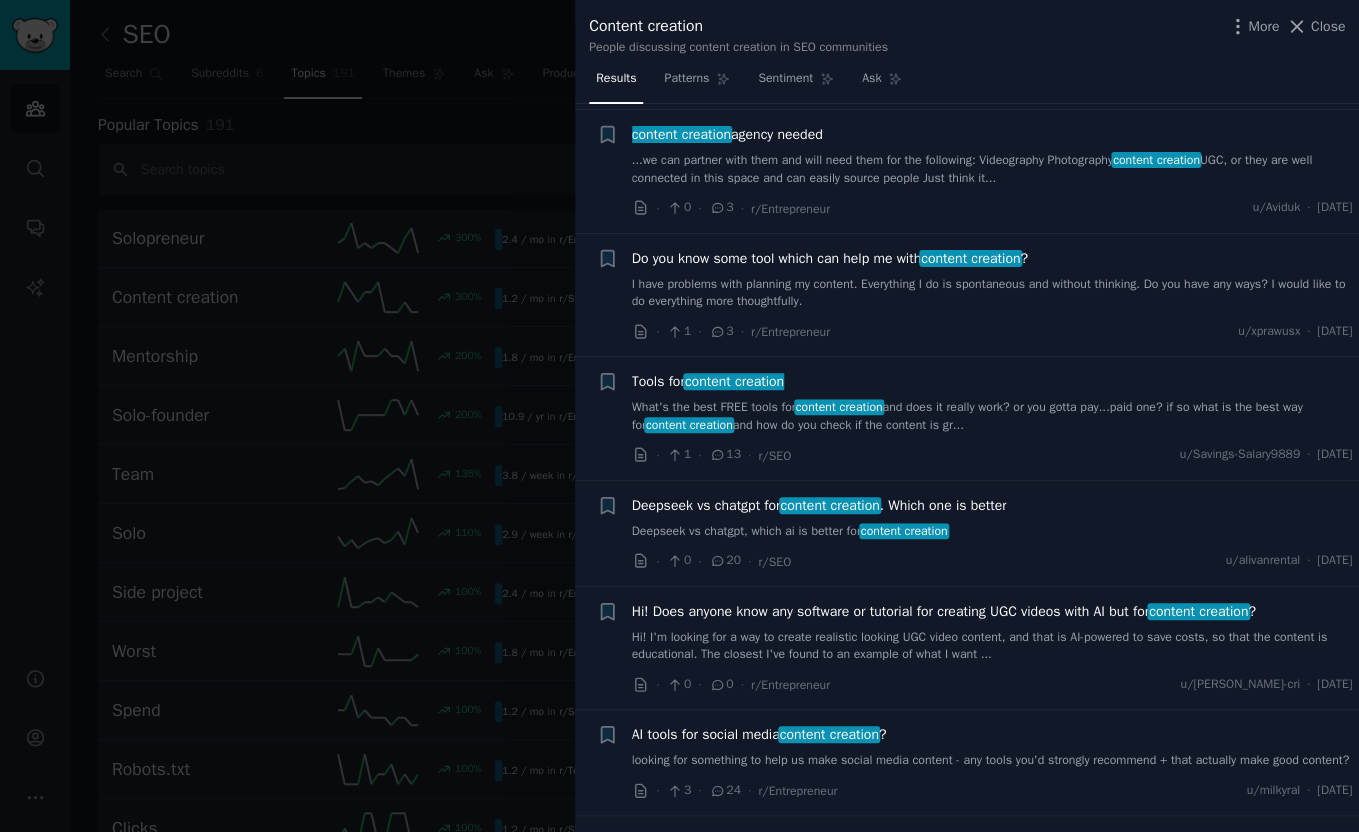 click at bounding box center (679, 416) 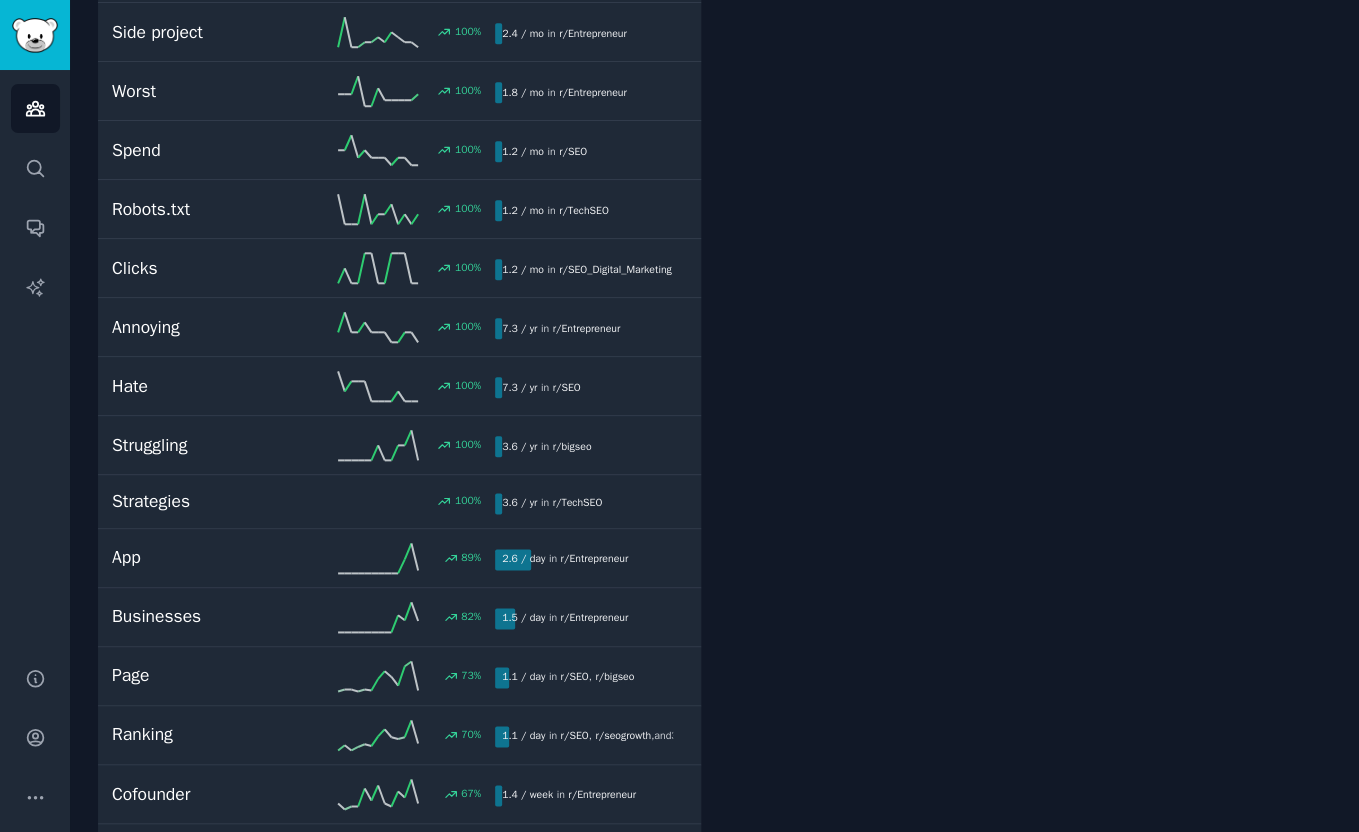 scroll, scrollTop: 0, scrollLeft: 0, axis: both 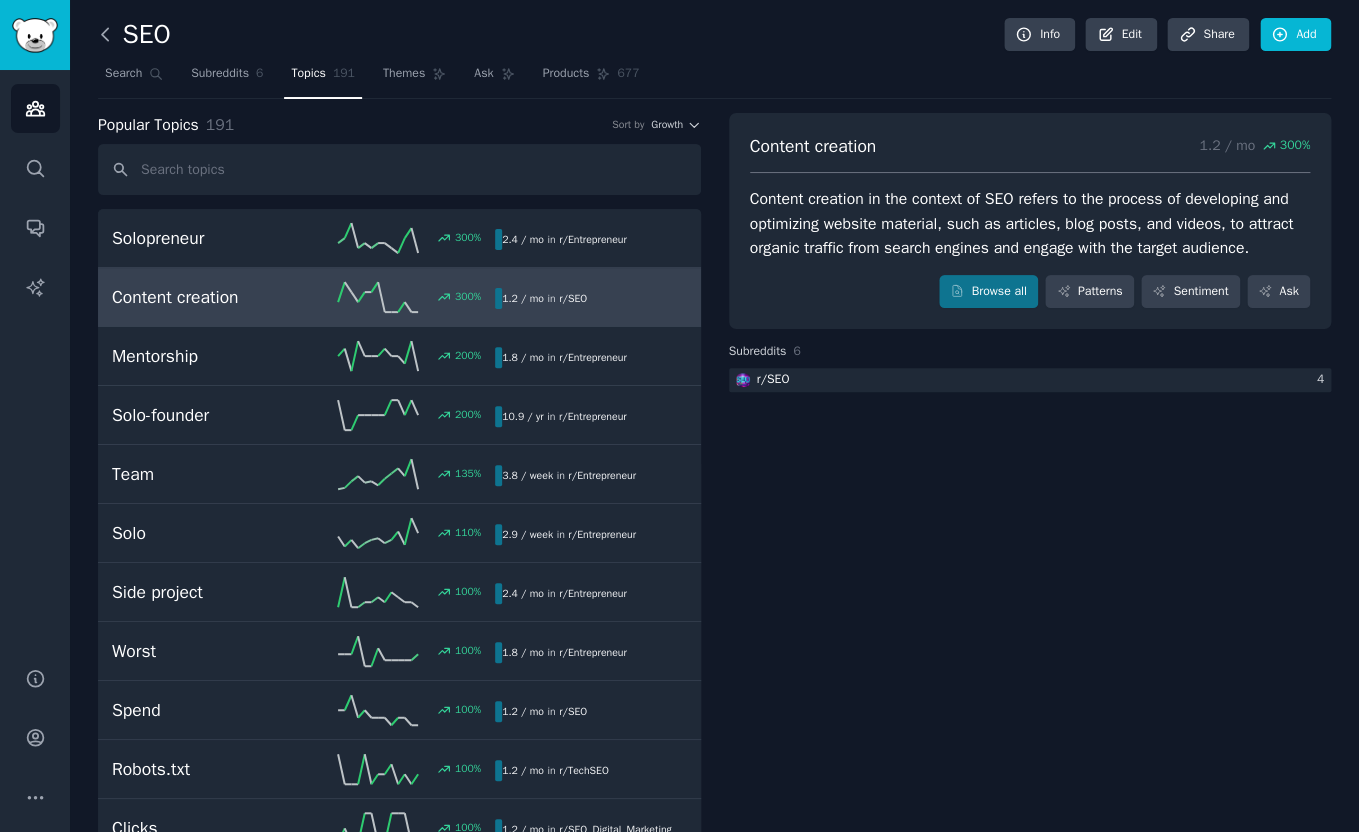 click 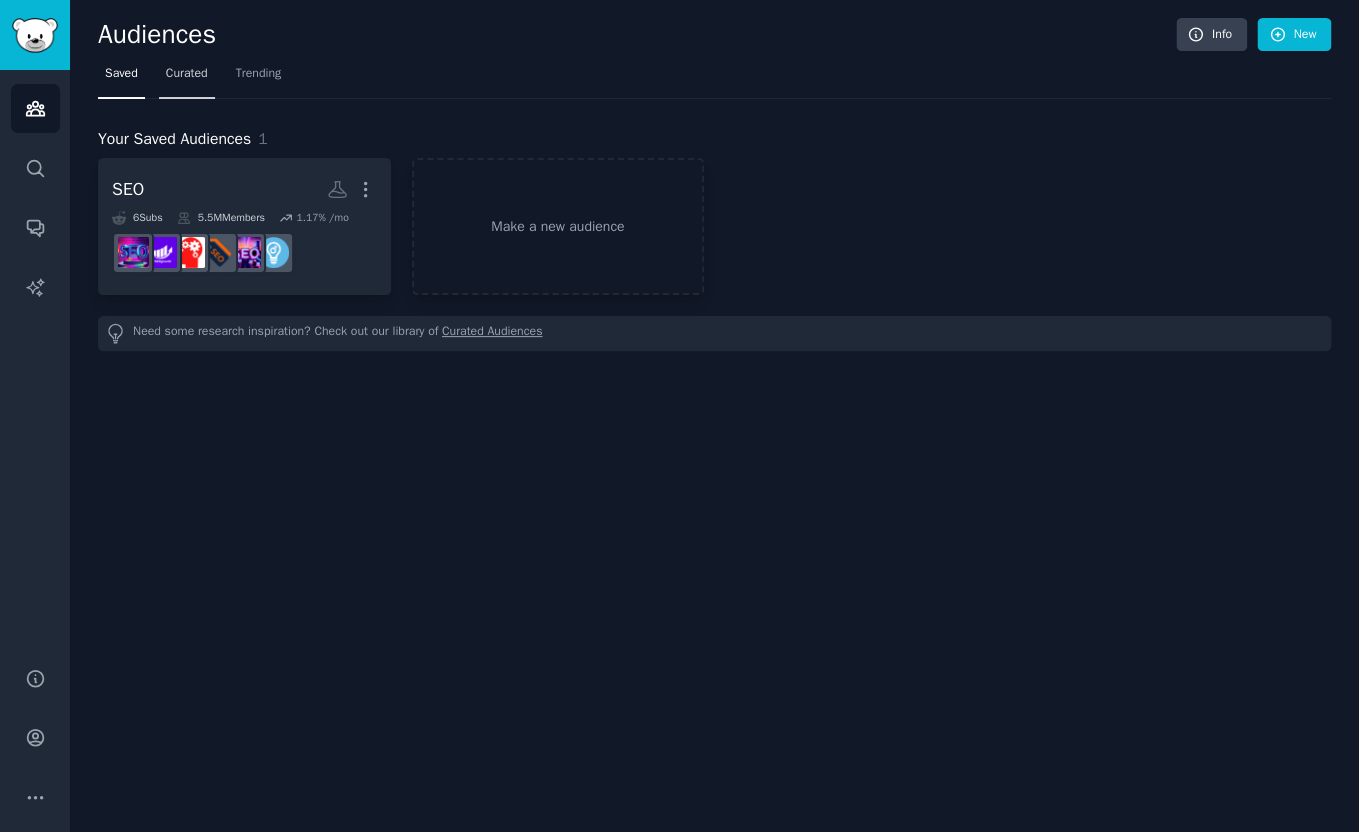 click on "Curated" at bounding box center (187, 78) 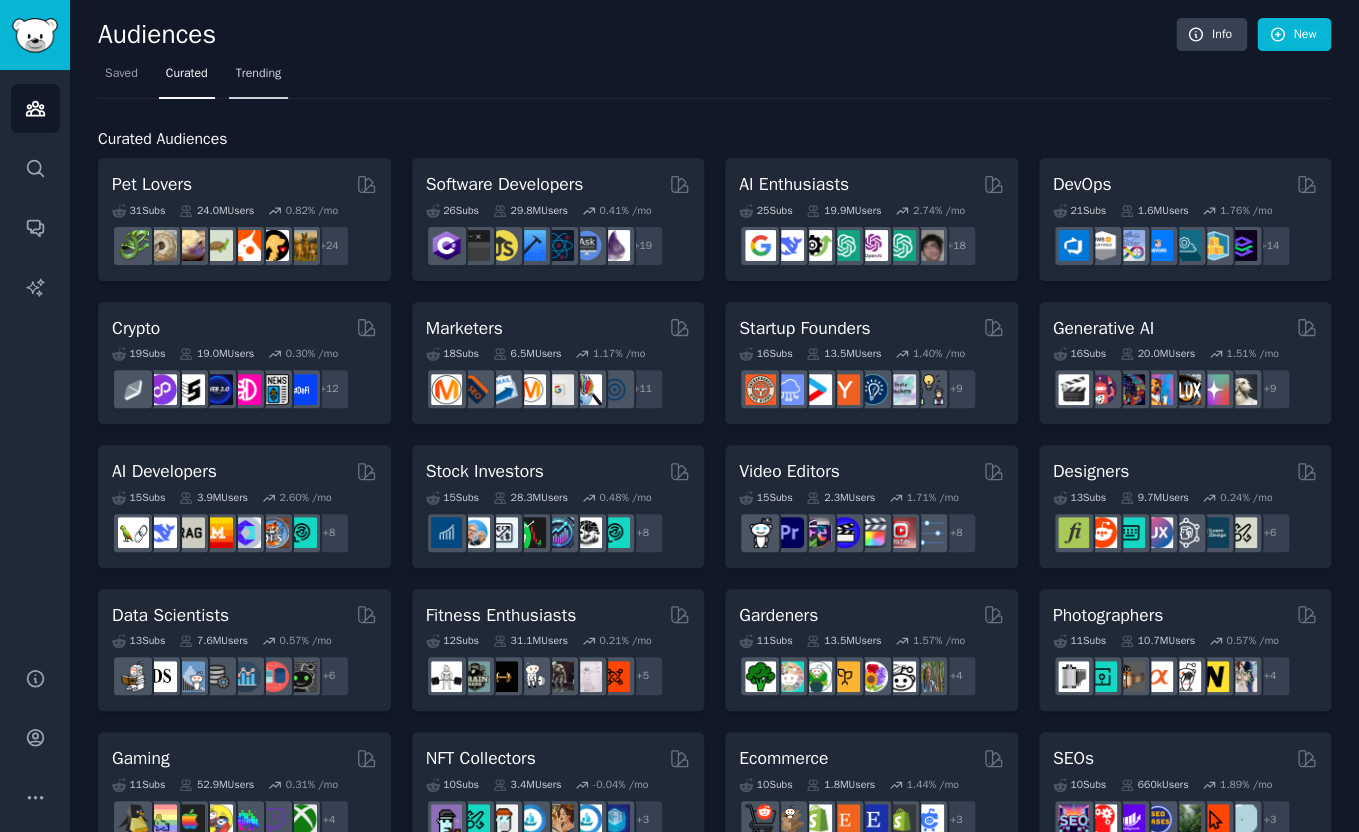 click on "Trending" at bounding box center [259, 78] 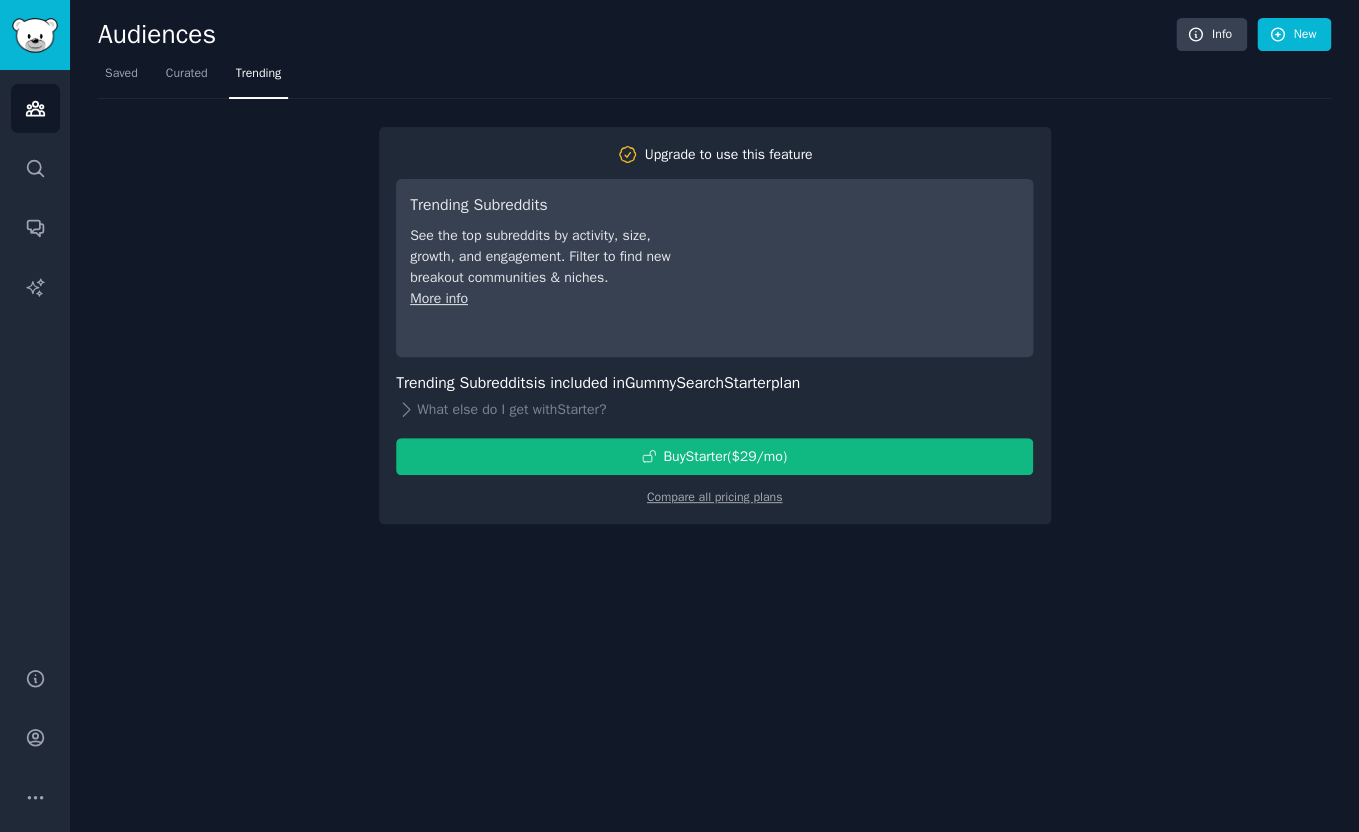 click on "More info" at bounding box center (439, 298) 